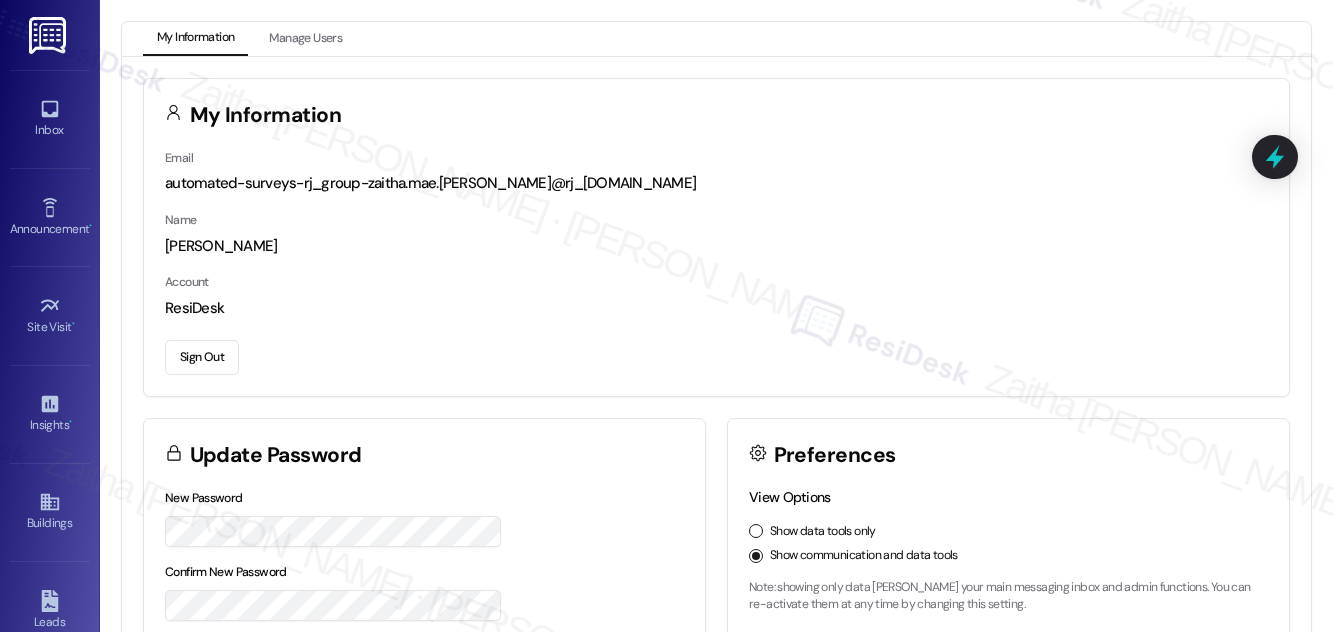 scroll, scrollTop: 0, scrollLeft: 0, axis: both 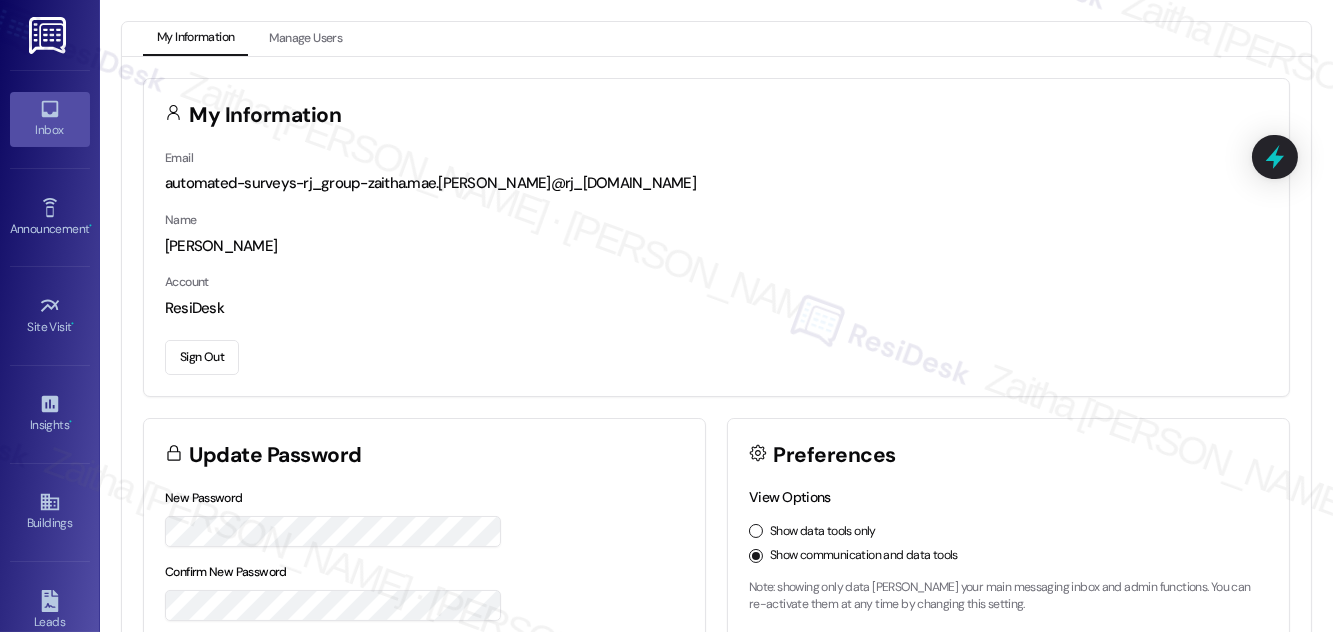 click on "Inbox" at bounding box center [50, 130] 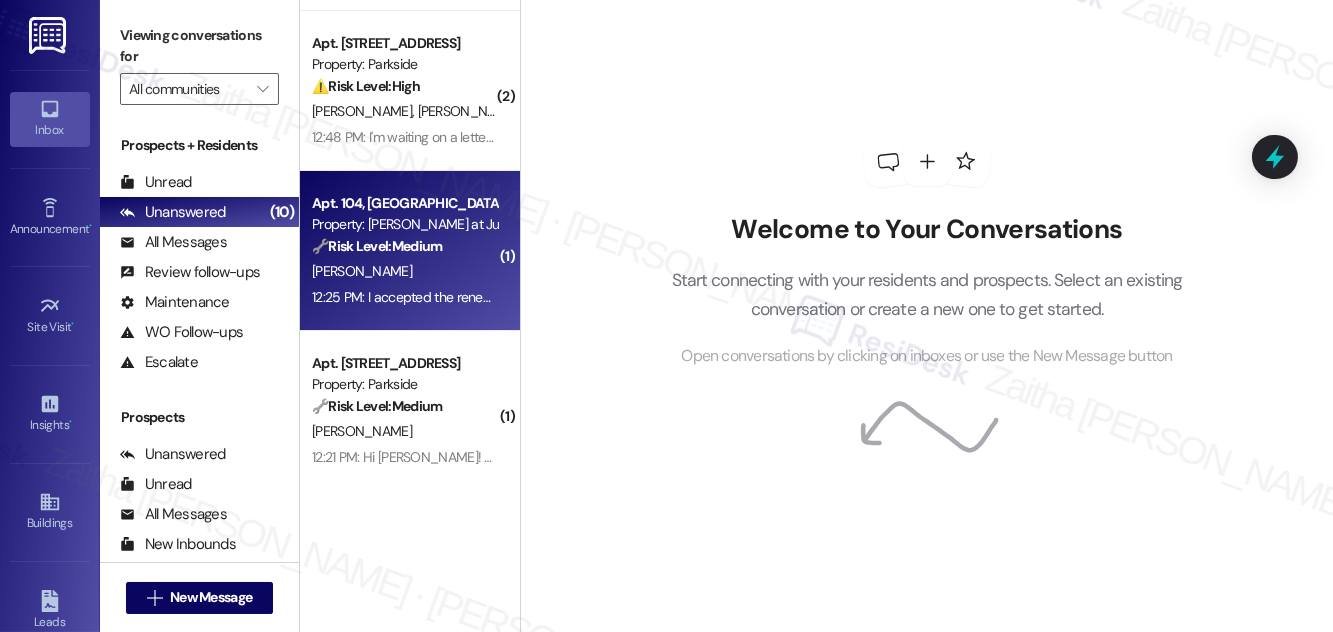 scroll, scrollTop: 0, scrollLeft: 0, axis: both 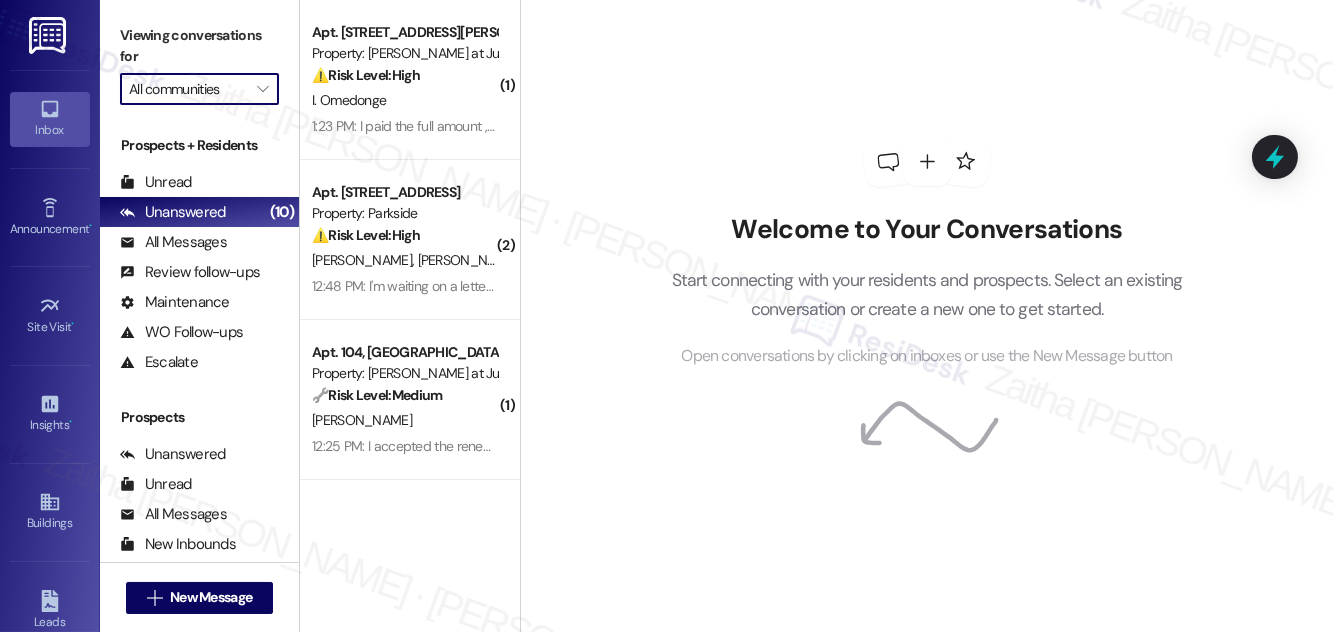 click on "All communities" at bounding box center (188, 89) 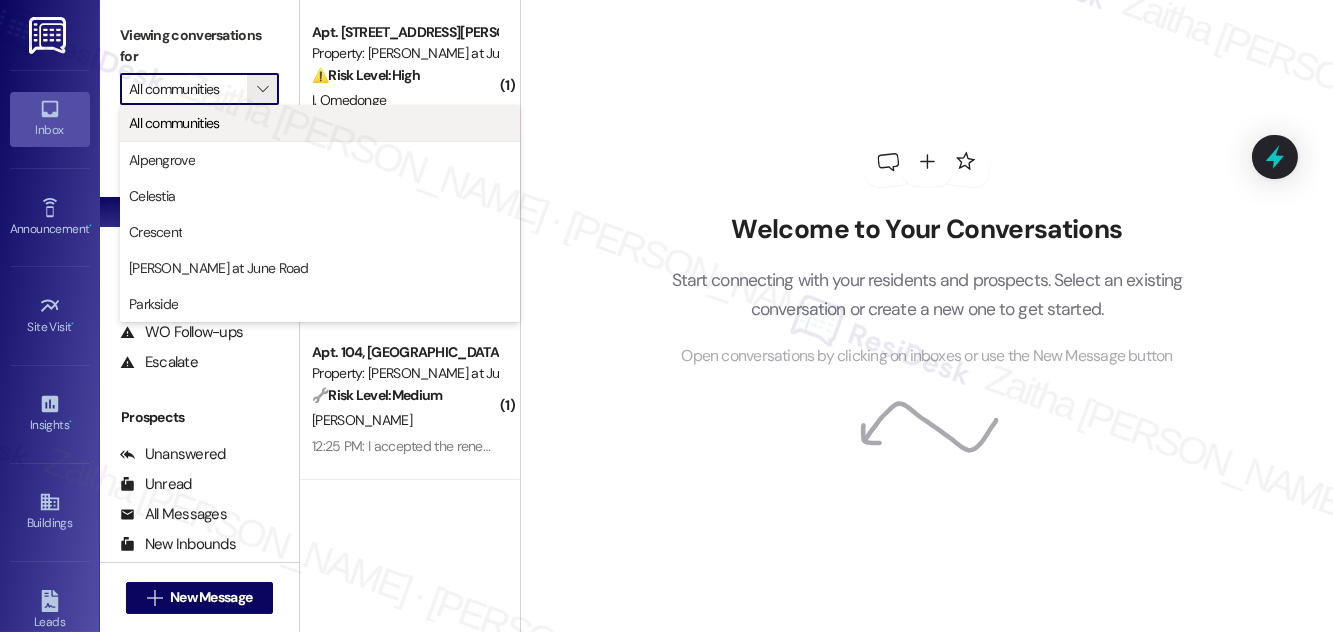 click on "All communities" at bounding box center (174, 123) 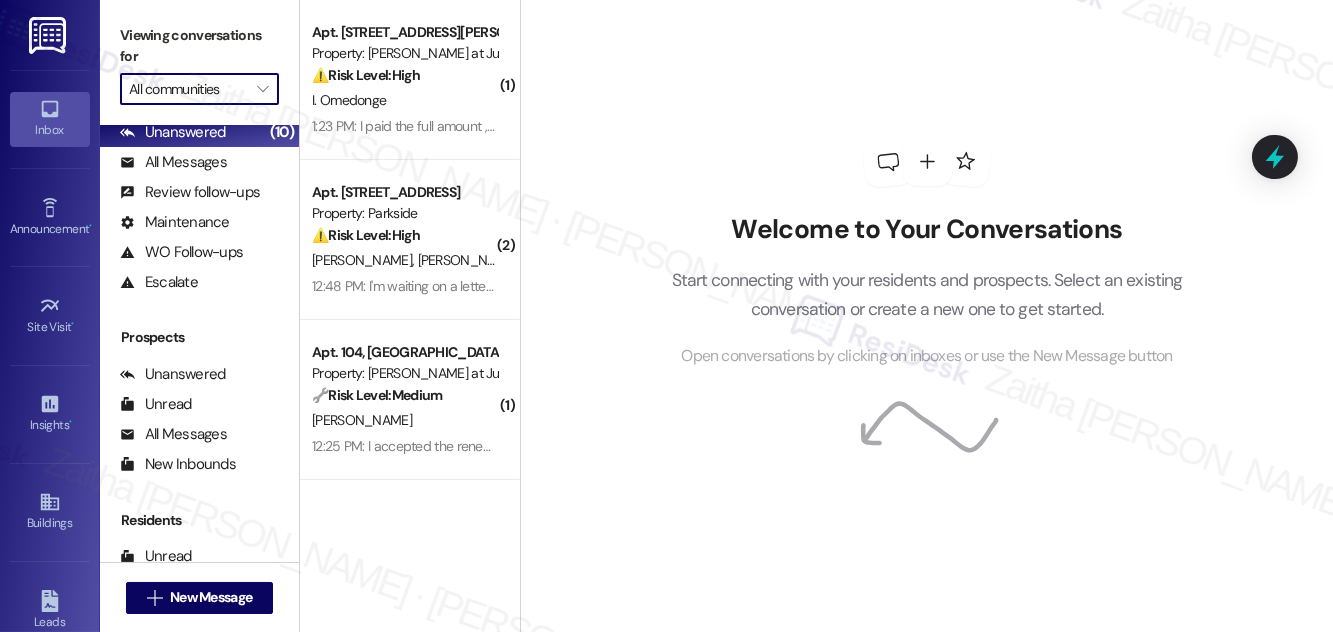 scroll, scrollTop: 264, scrollLeft: 0, axis: vertical 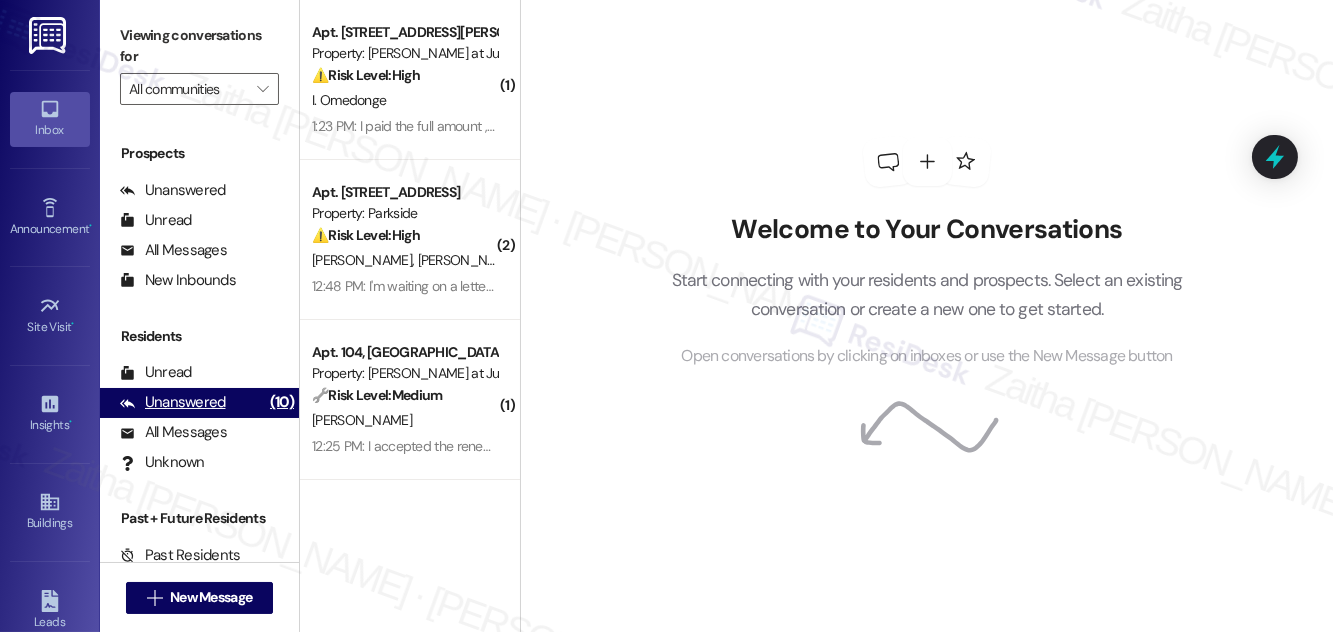 click on "Unanswered" at bounding box center [173, 402] 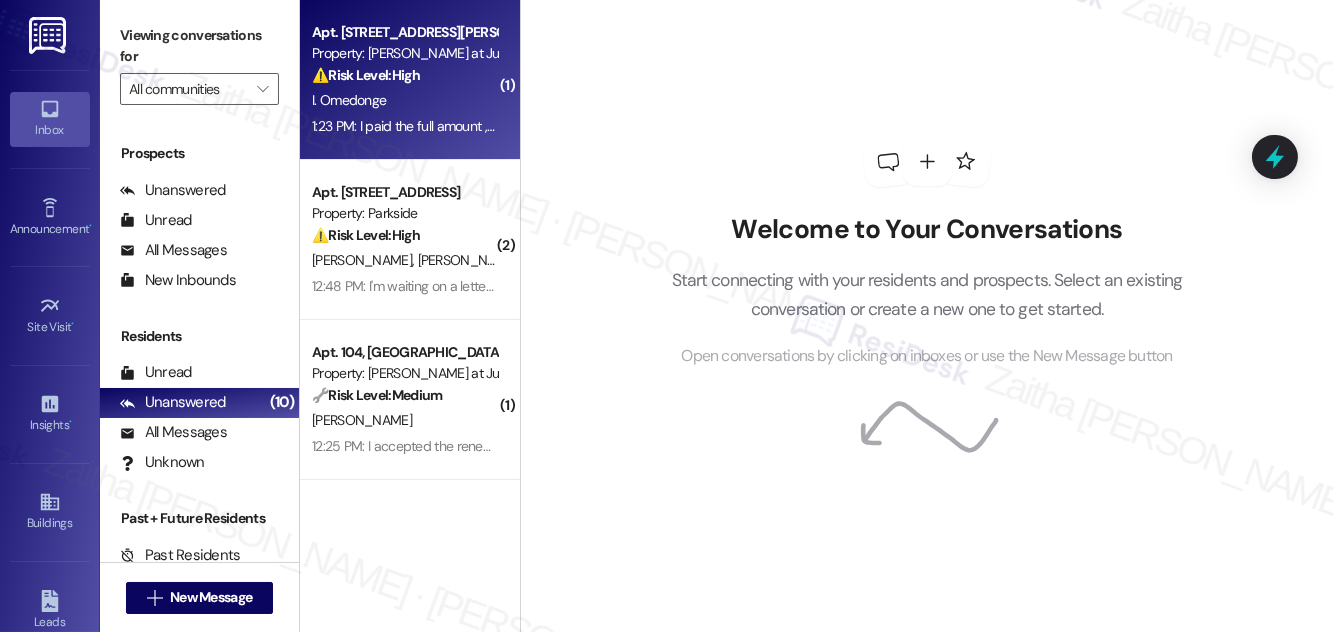 click on "I. Omedonge" at bounding box center (404, 100) 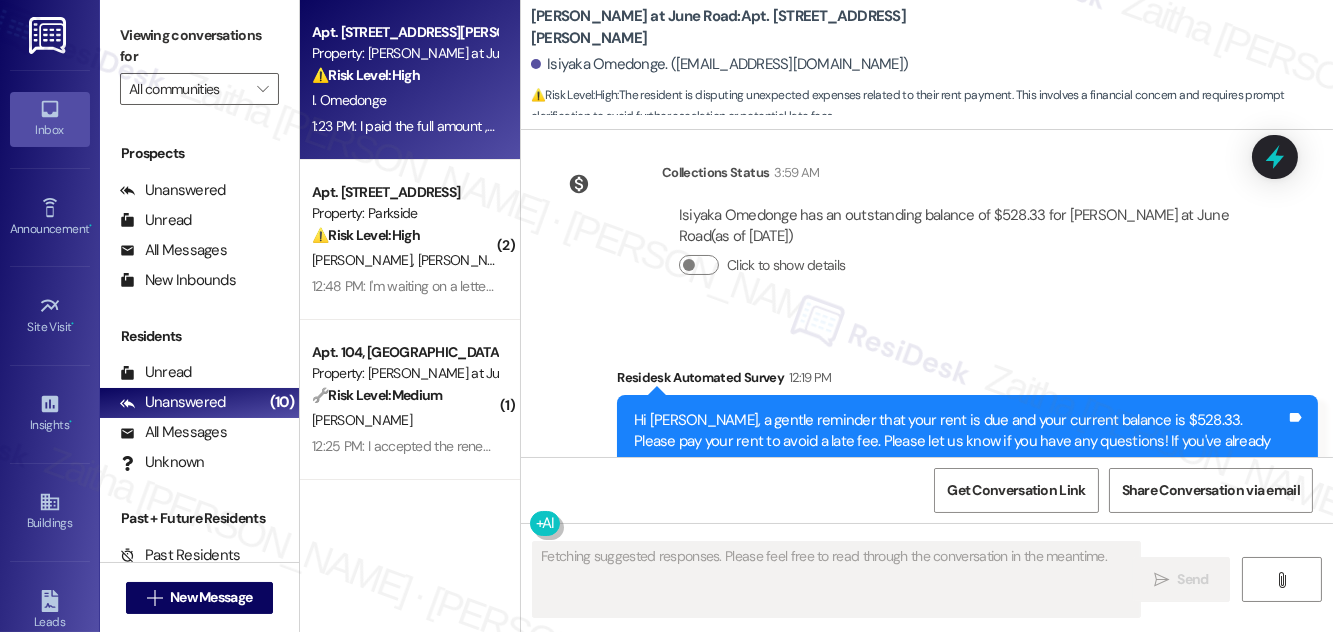 scroll, scrollTop: 6032, scrollLeft: 0, axis: vertical 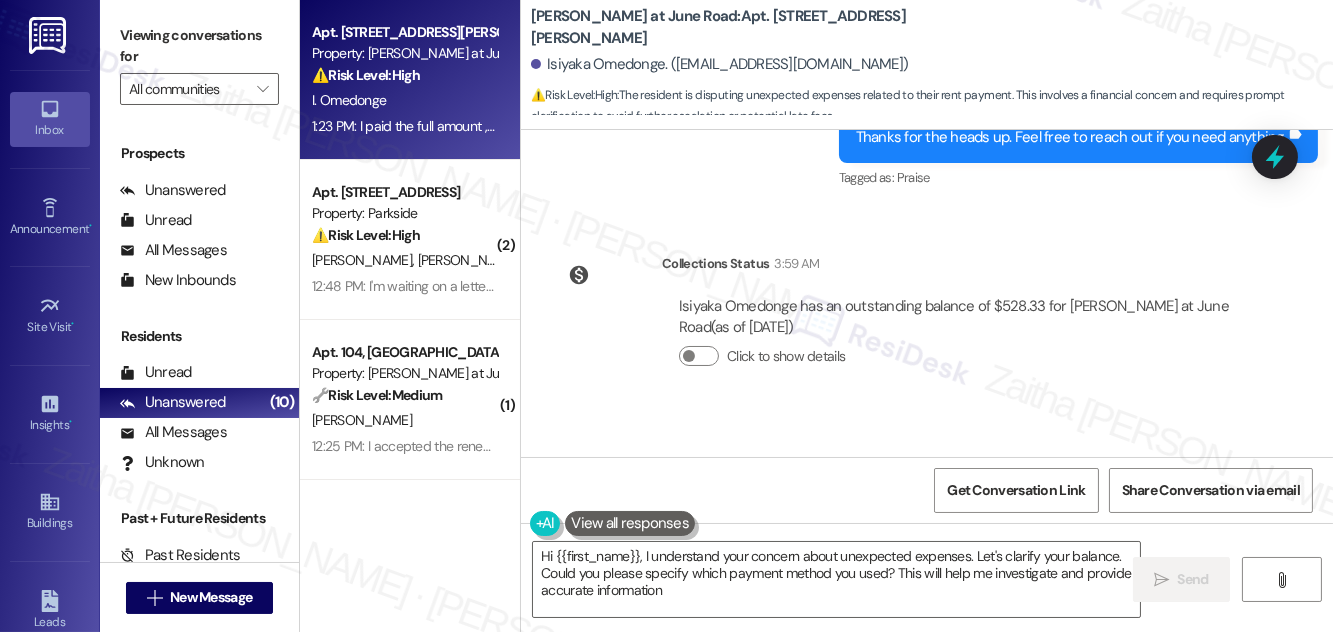 type on "Hi {{first_name}}, I understand your concern about unexpected expenses. Let's clarify your balance. Could you please specify which payment method you used? This will help me investigate and provide accurate information." 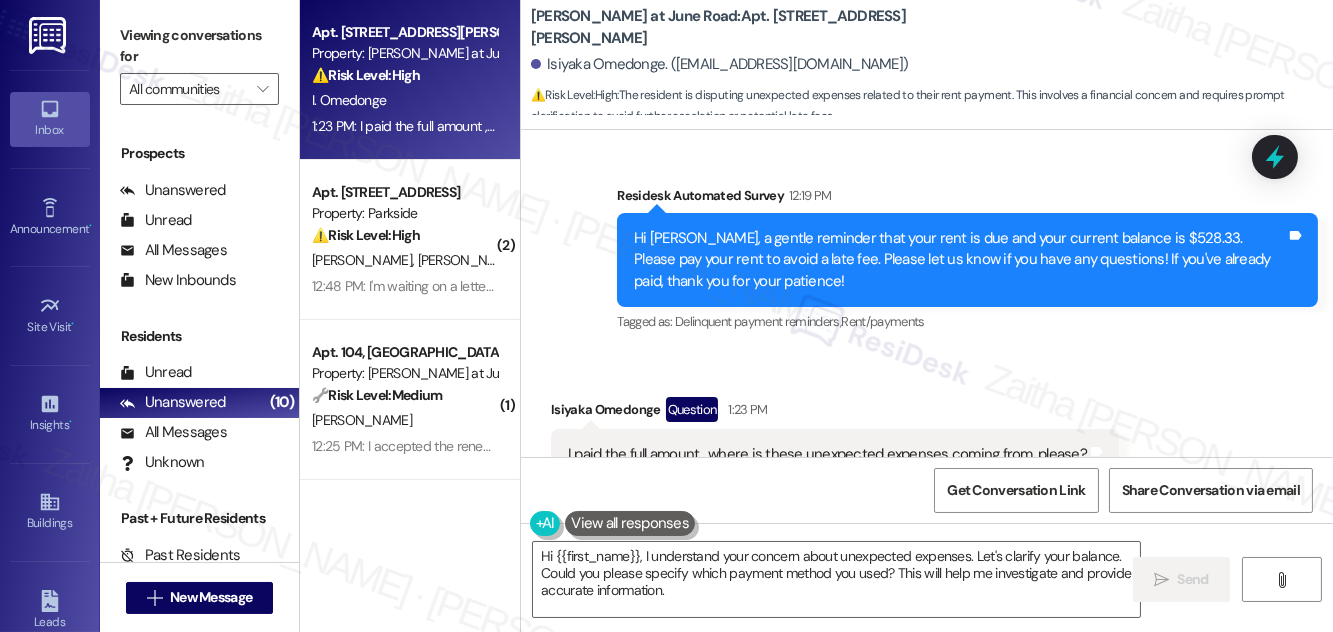 scroll, scrollTop: 6306, scrollLeft: 0, axis: vertical 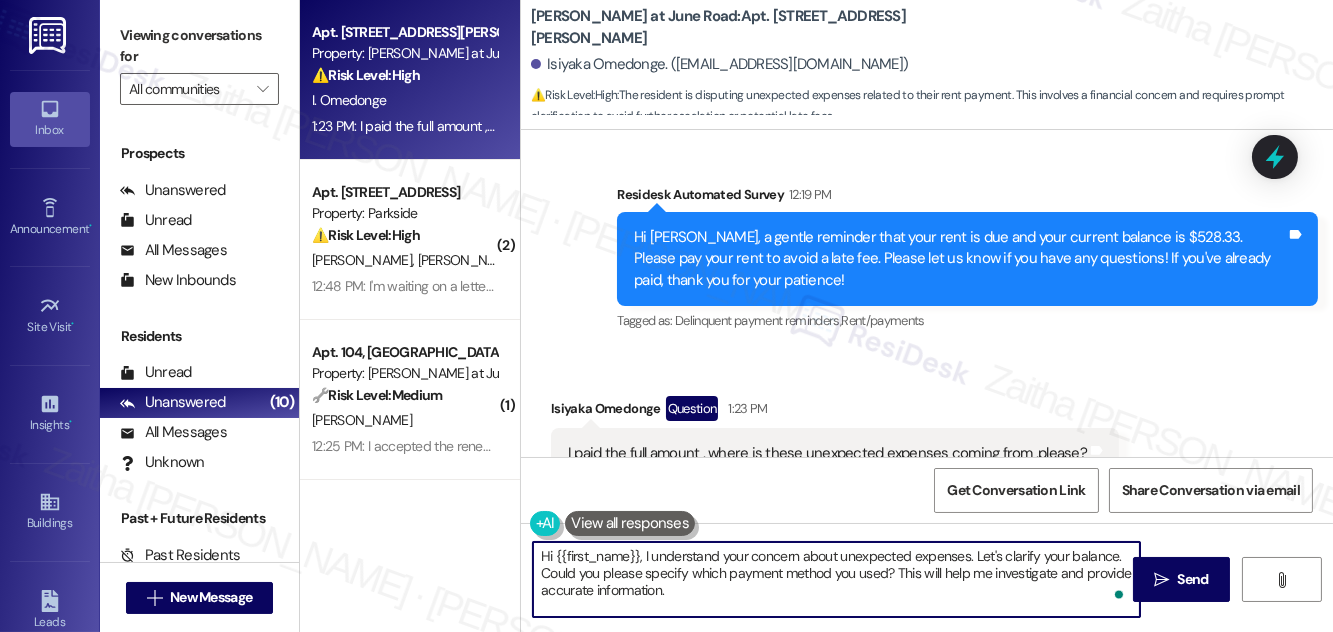 drag, startPoint x: 543, startPoint y: 557, endPoint x: 672, endPoint y: 589, distance: 132.90974 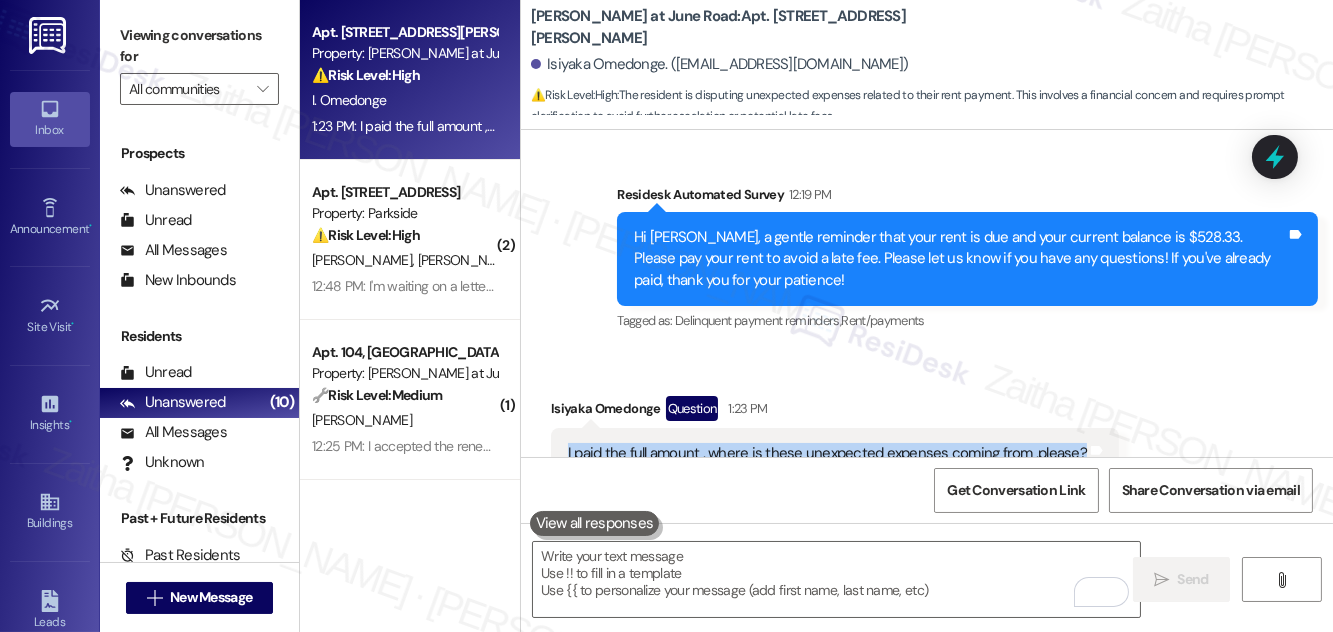 drag, startPoint x: 563, startPoint y: 386, endPoint x: 1073, endPoint y: 393, distance: 510.04803 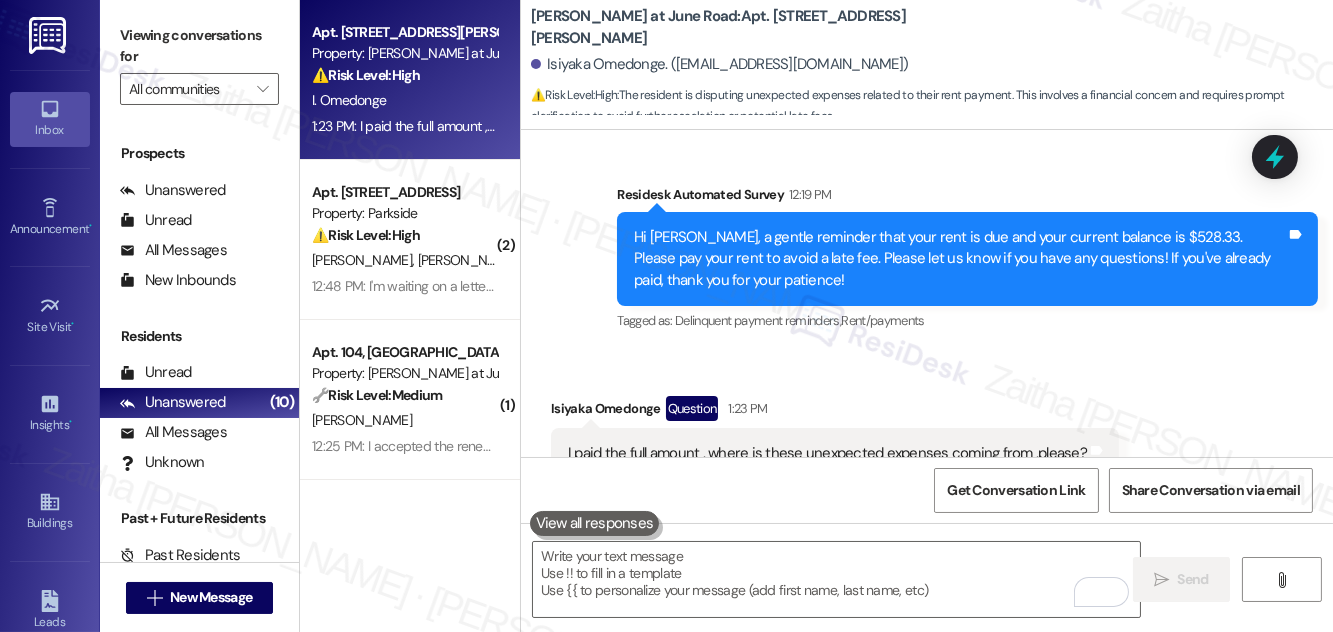 click on "Received via SMS Isiyaka Omedonge Question 1:23 PM I paid the full amount , where is these unexpected expenses coming from ,please? Tags and notes Tagged as:   Rent/payments ,  Click to highlight conversations about Rent/payments Billing discrepancy ,  Click to highlight conversations about Billing discrepancy Additional charges Click to highlight conversations about Additional charges" at bounding box center (927, 437) 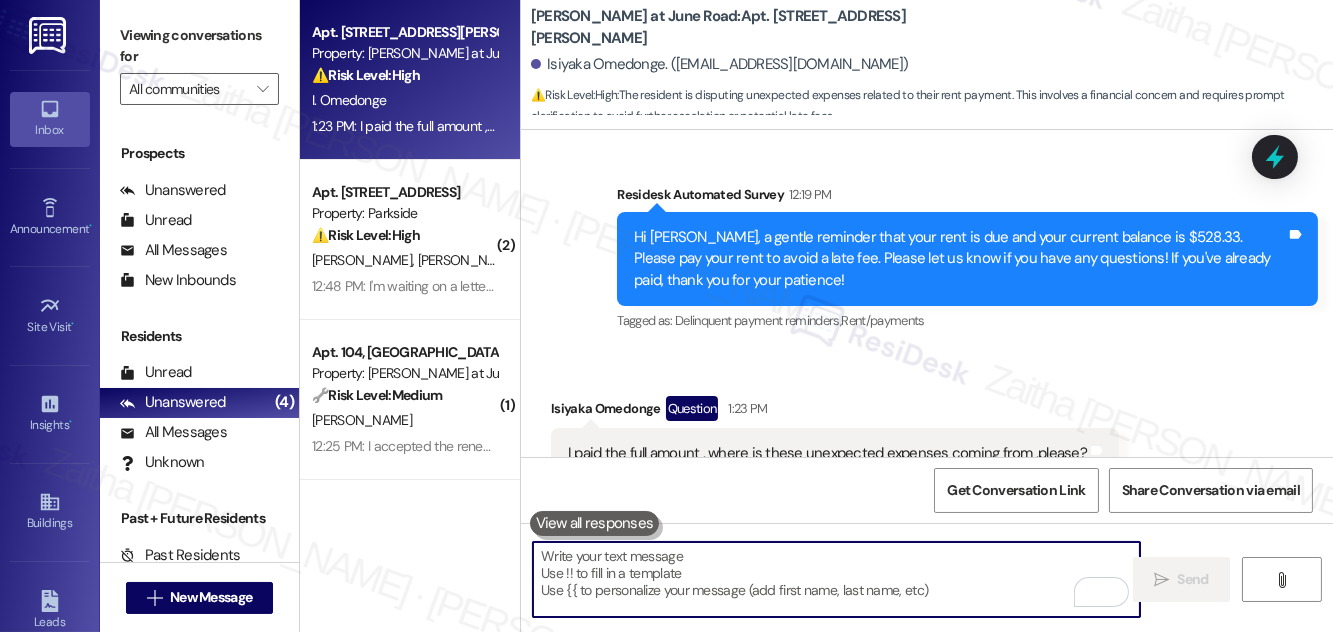 click at bounding box center (836, 579) 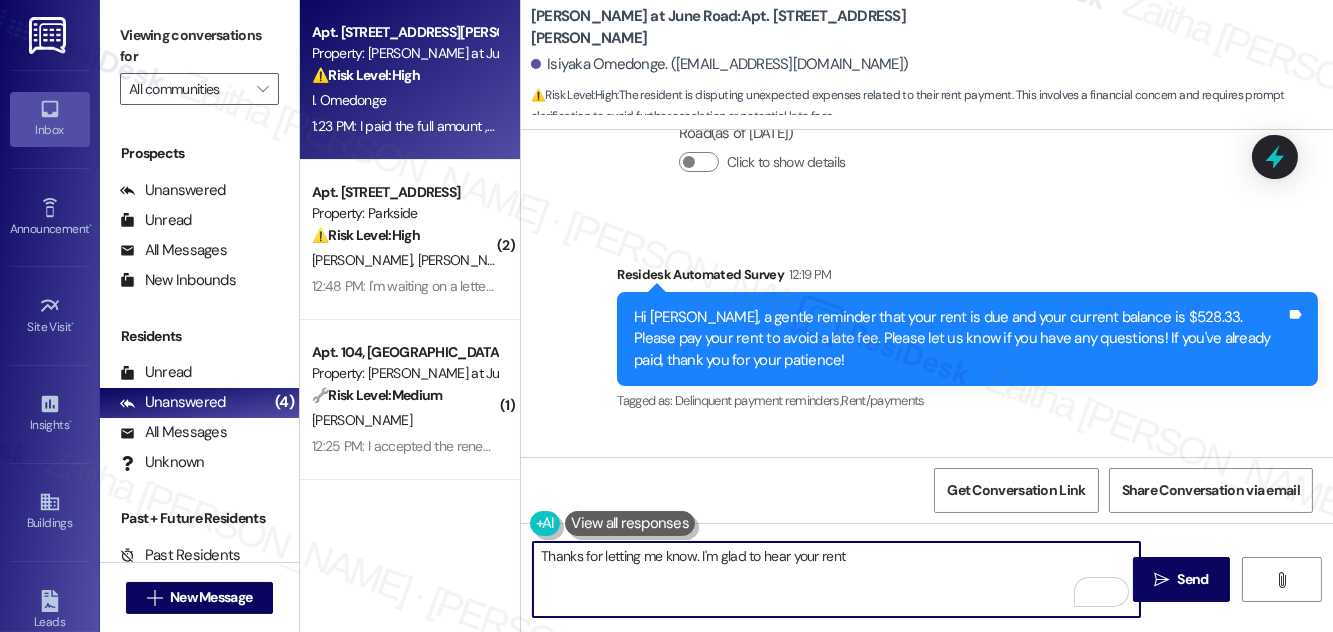 scroll, scrollTop: 6124, scrollLeft: 0, axis: vertical 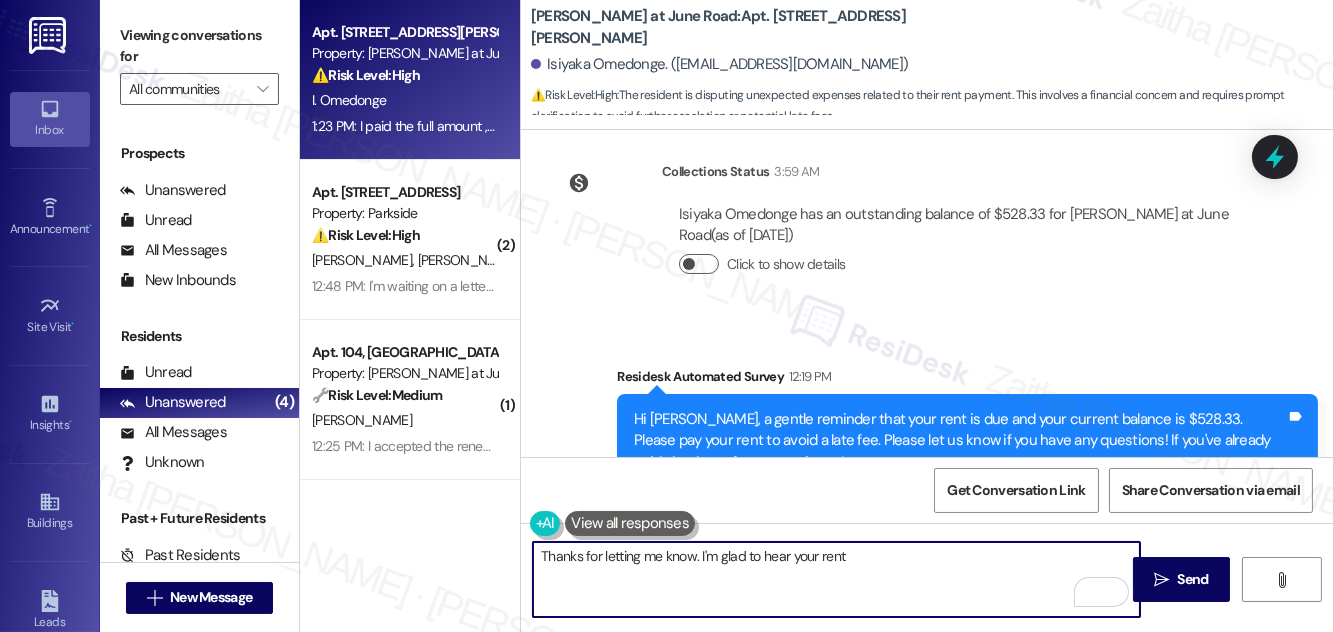 click on "Click to show details" at bounding box center [699, 264] 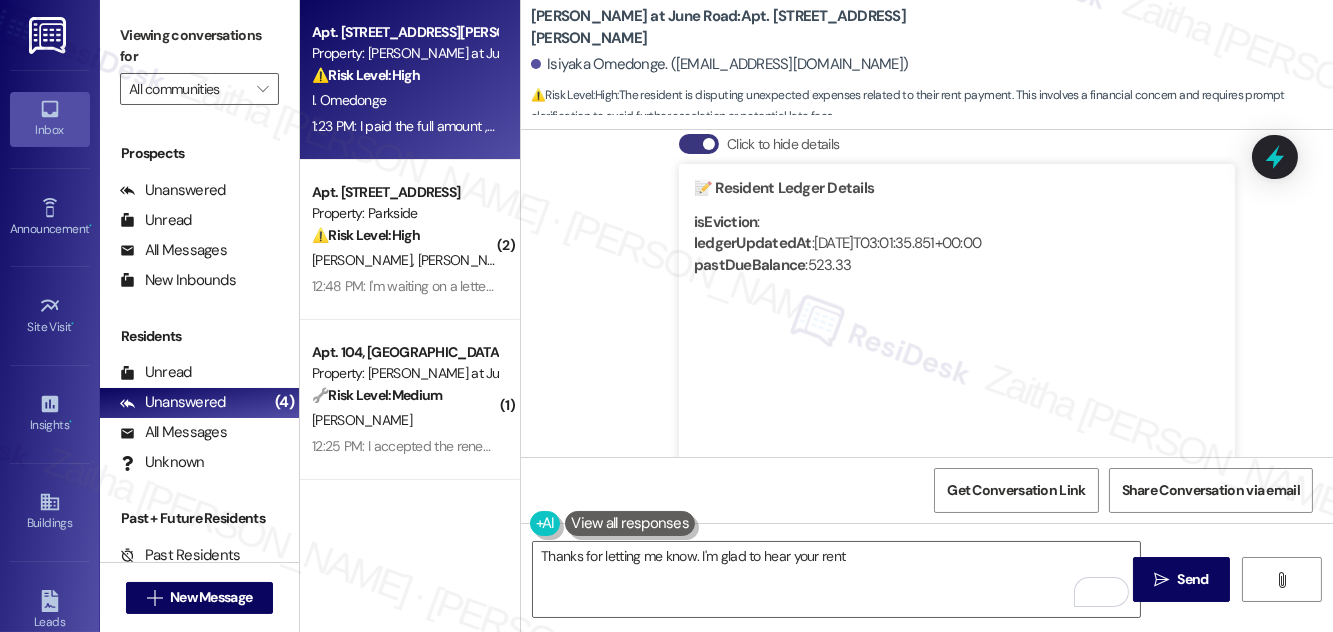 scroll, scrollTop: 6124, scrollLeft: 0, axis: vertical 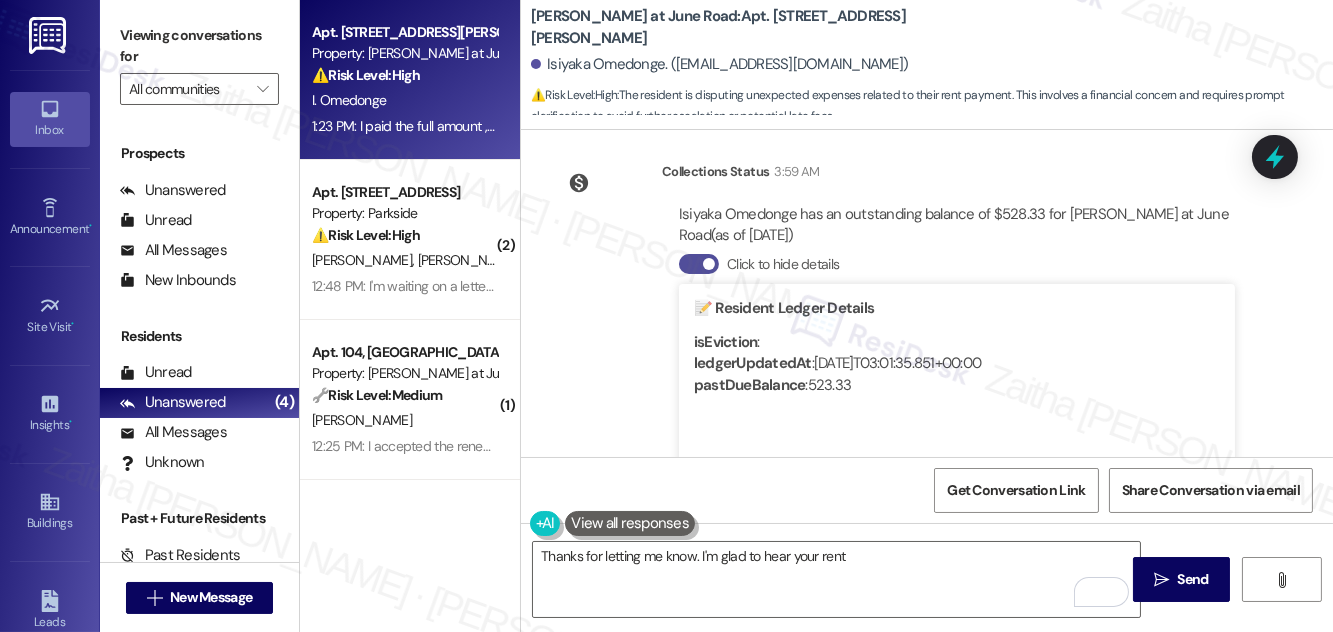 click on "Click to hide details" at bounding box center [699, 264] 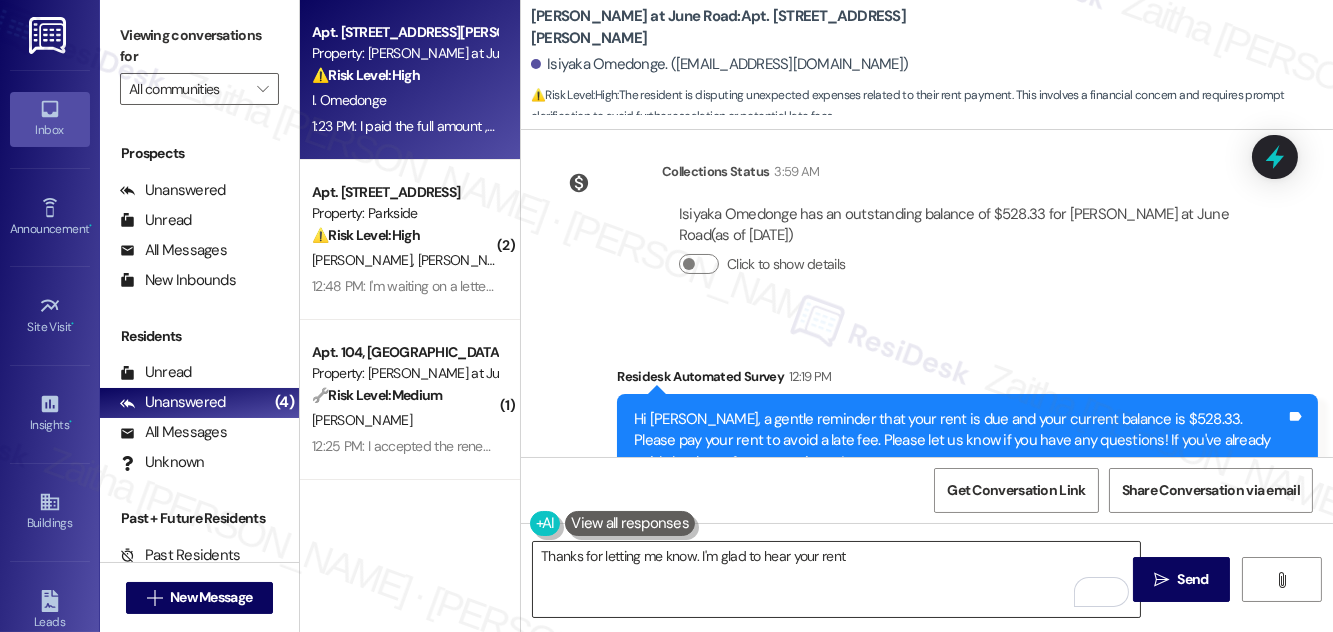 click on "Thanks for letting me know. I'm glad to hear your rent" at bounding box center (836, 579) 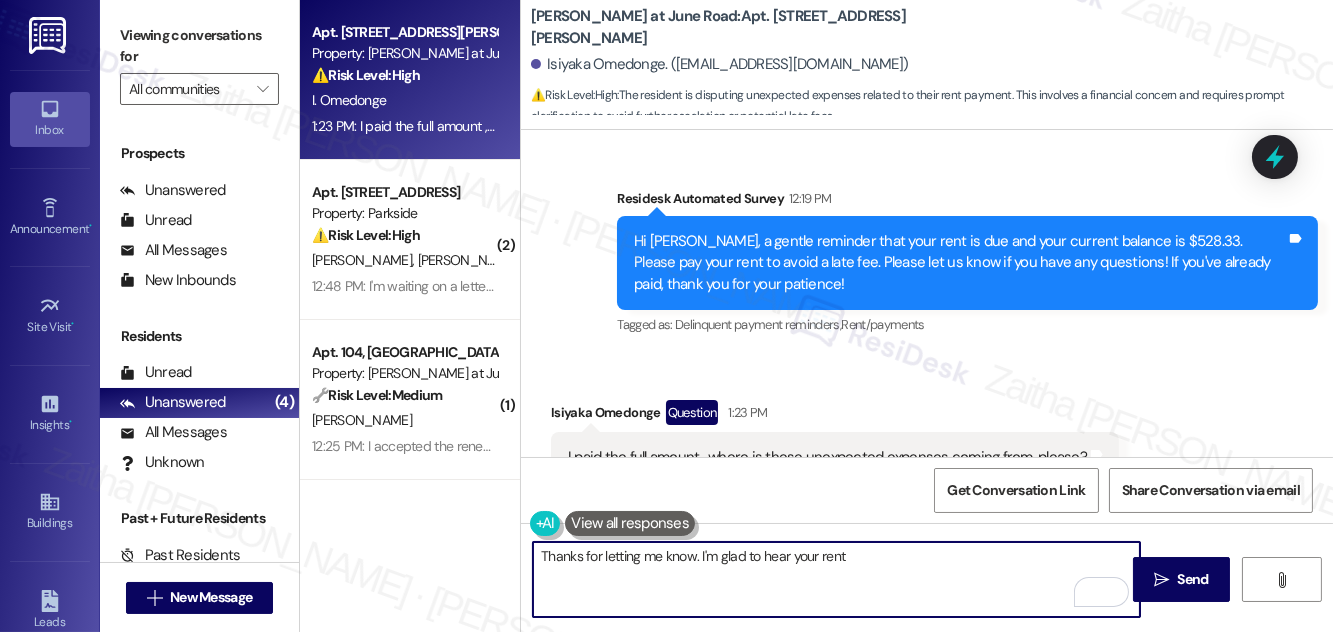 scroll, scrollTop: 6306, scrollLeft: 0, axis: vertical 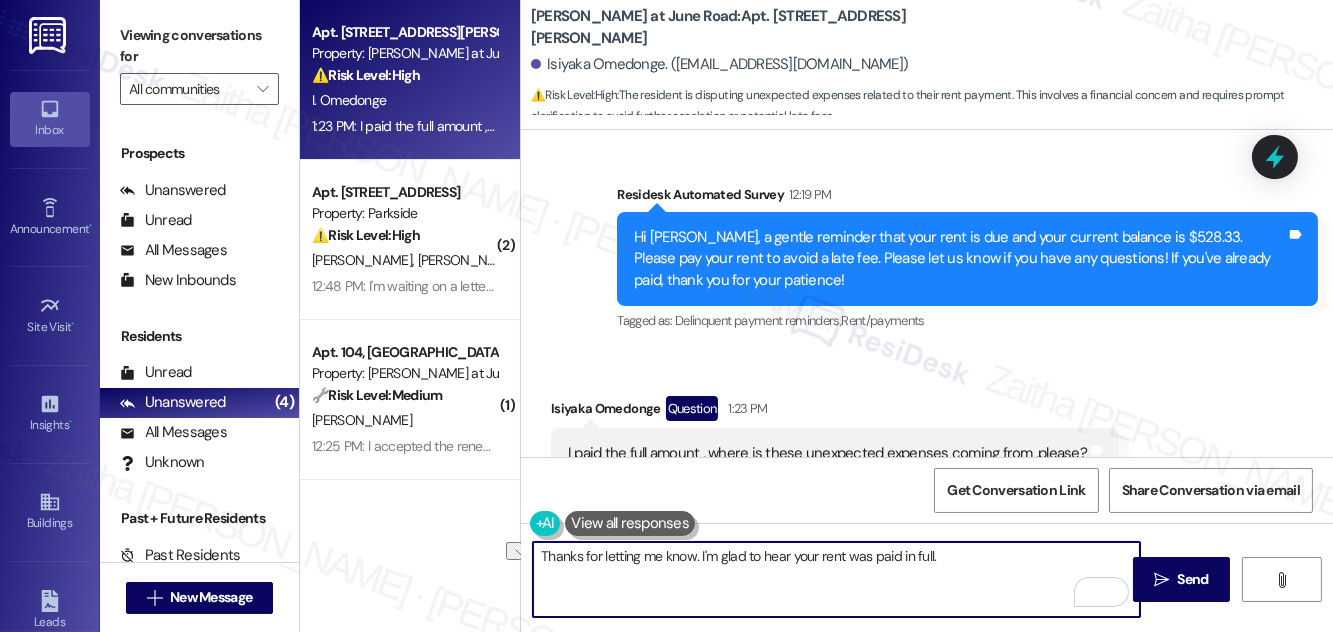 drag, startPoint x: 704, startPoint y: 553, endPoint x: 949, endPoint y: 565, distance: 245.2937 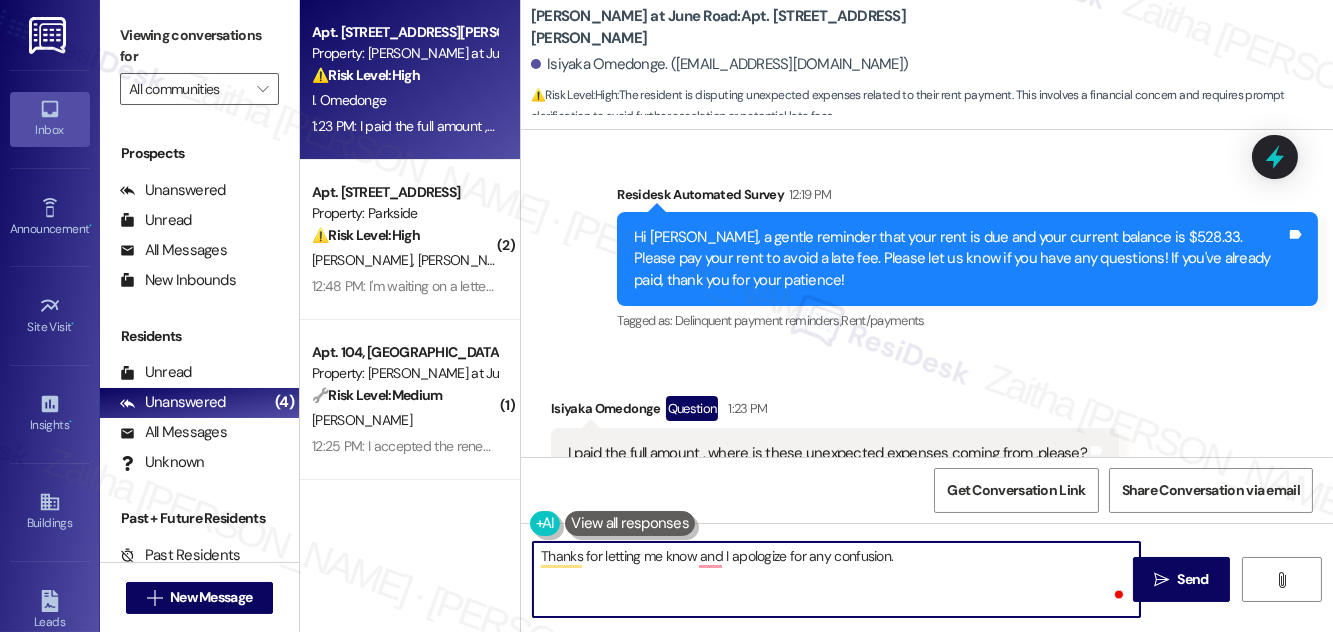 paste on "Sometimes, it may take a few days for payments to be processed and posted." 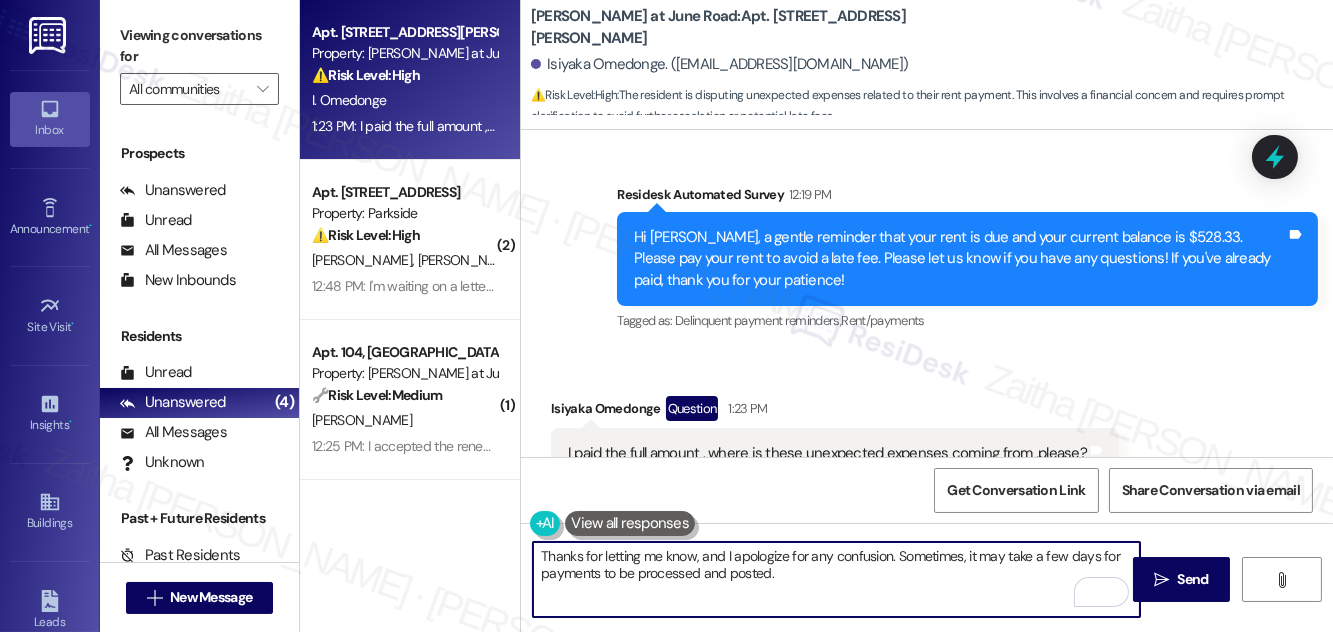 click on "Thanks for letting me know, and I apologize for any confusion. Sometimes, it may take a few days for payments to be processed and posted." at bounding box center (836, 579) 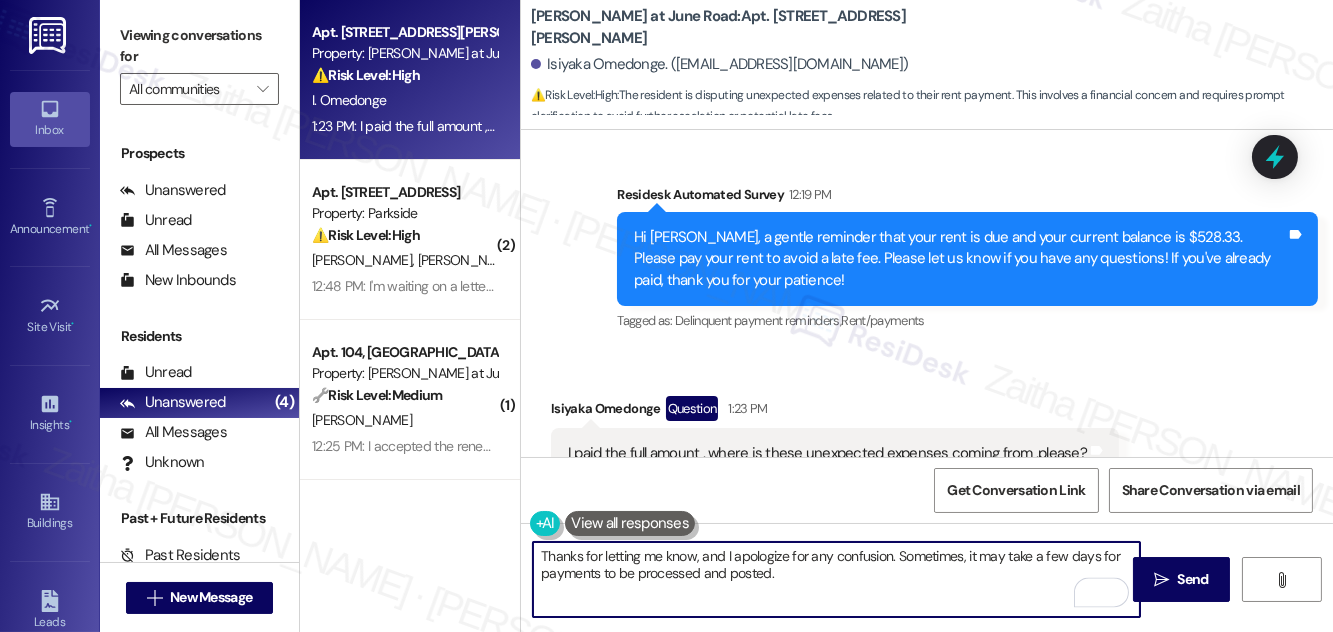 paste on "Have you had a chance to check if your payment has been reflected in the portal?" 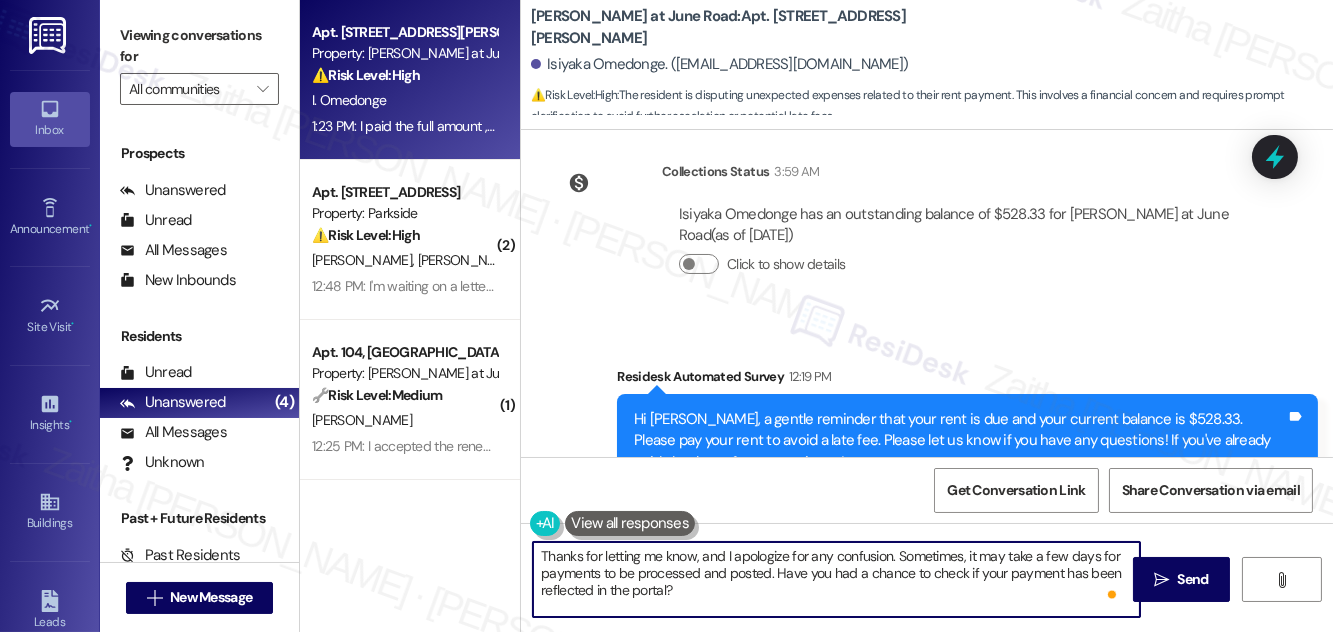 scroll, scrollTop: 6306, scrollLeft: 0, axis: vertical 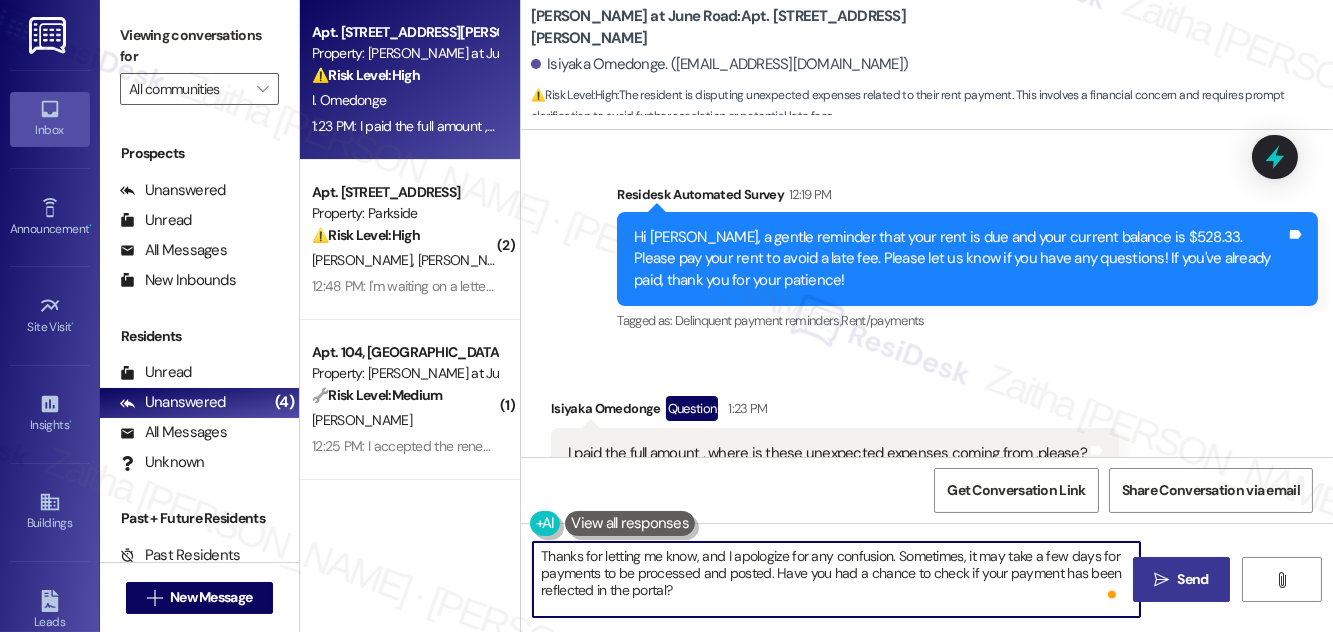 type on "Thanks for letting me know, and I apologize for any confusion. Sometimes, it may take a few days for payments to be processed and posted. Have you had a chance to check if your payment has been reflected in the portal?" 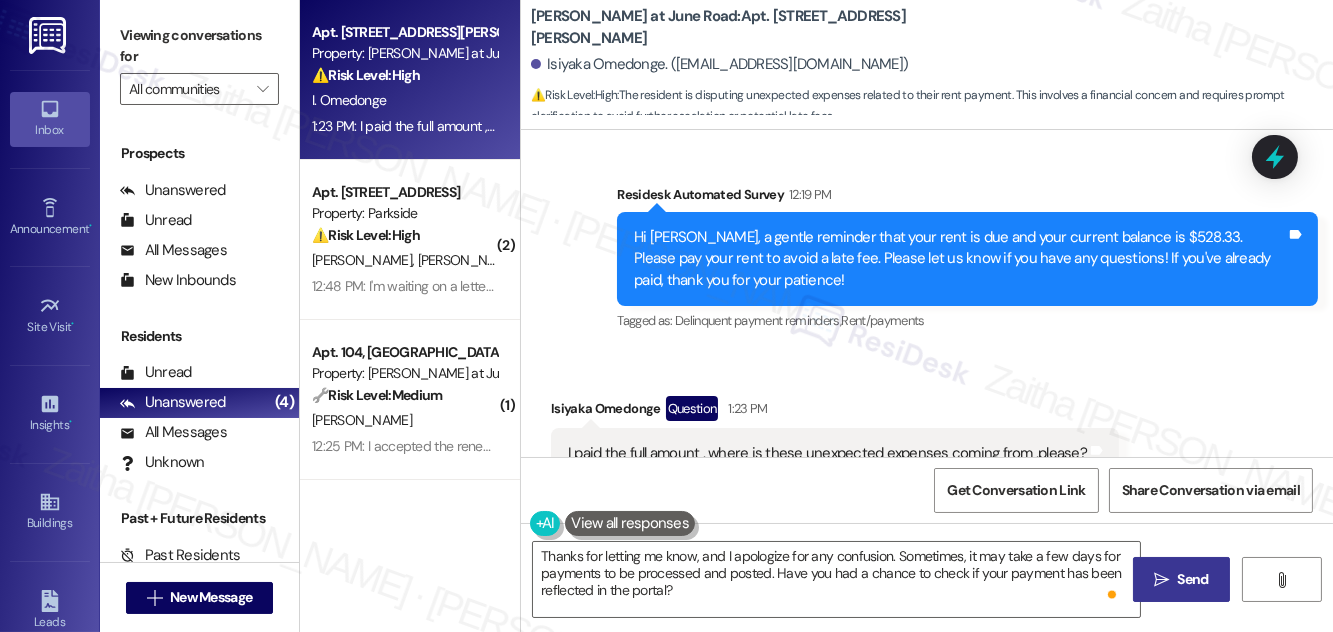 click on "Send" at bounding box center [1193, 579] 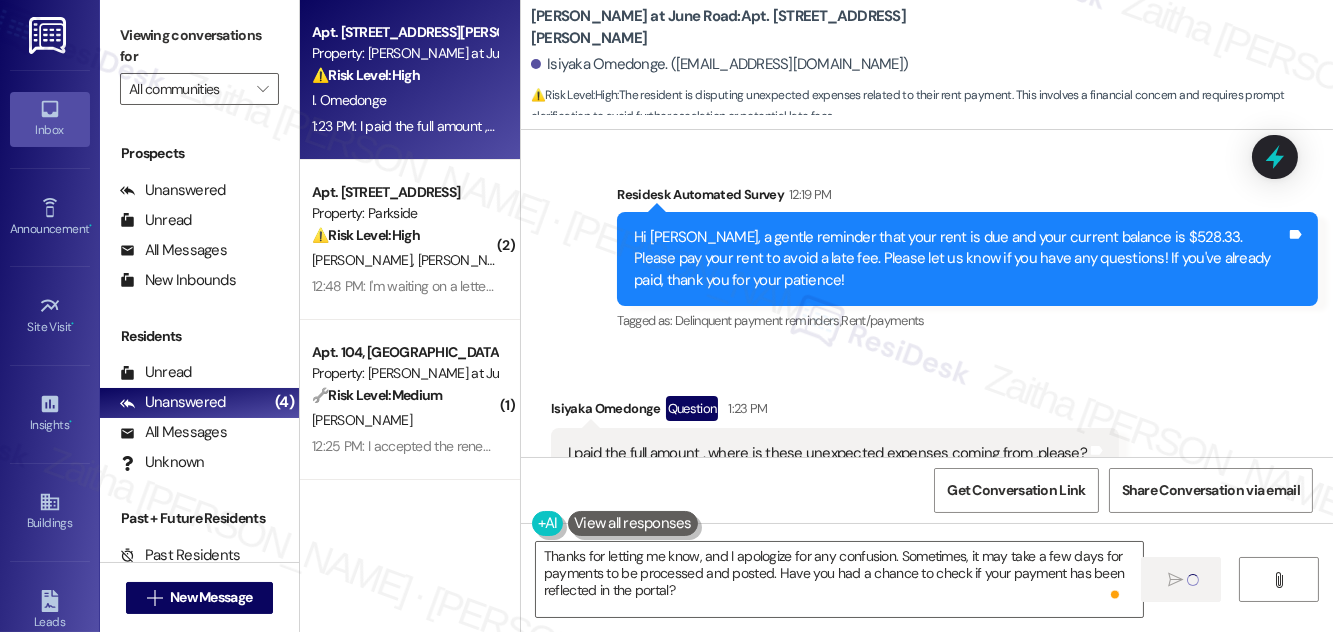 type 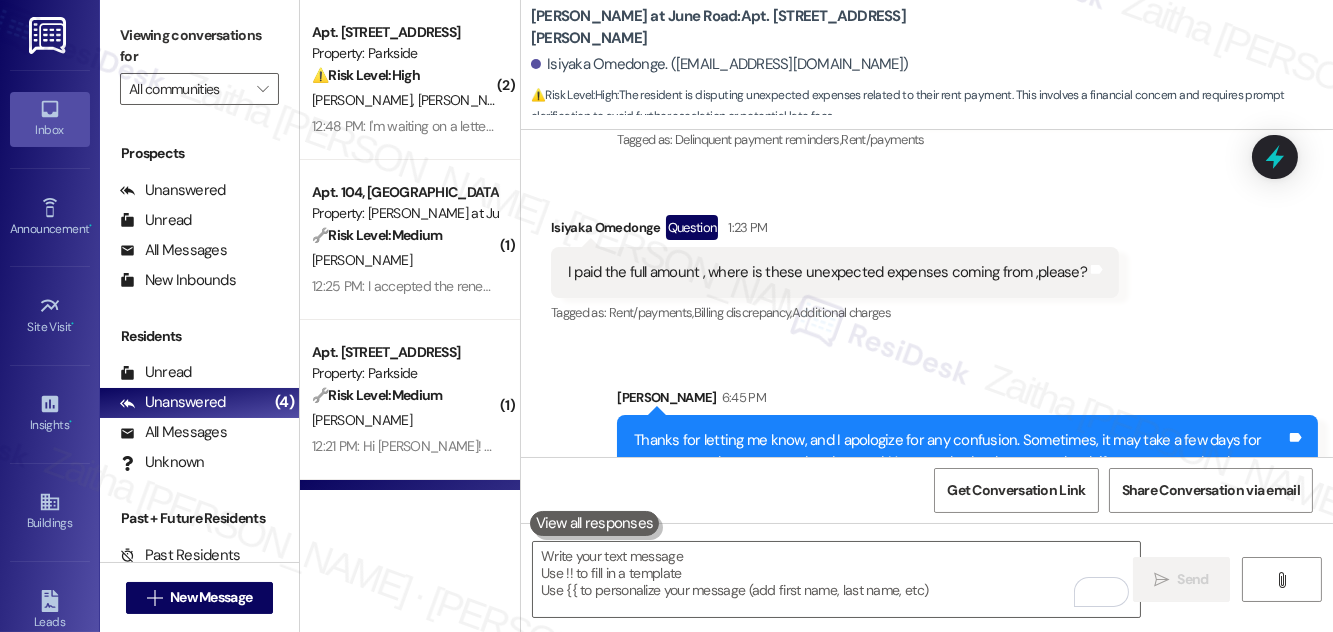 scroll, scrollTop: 6488, scrollLeft: 0, axis: vertical 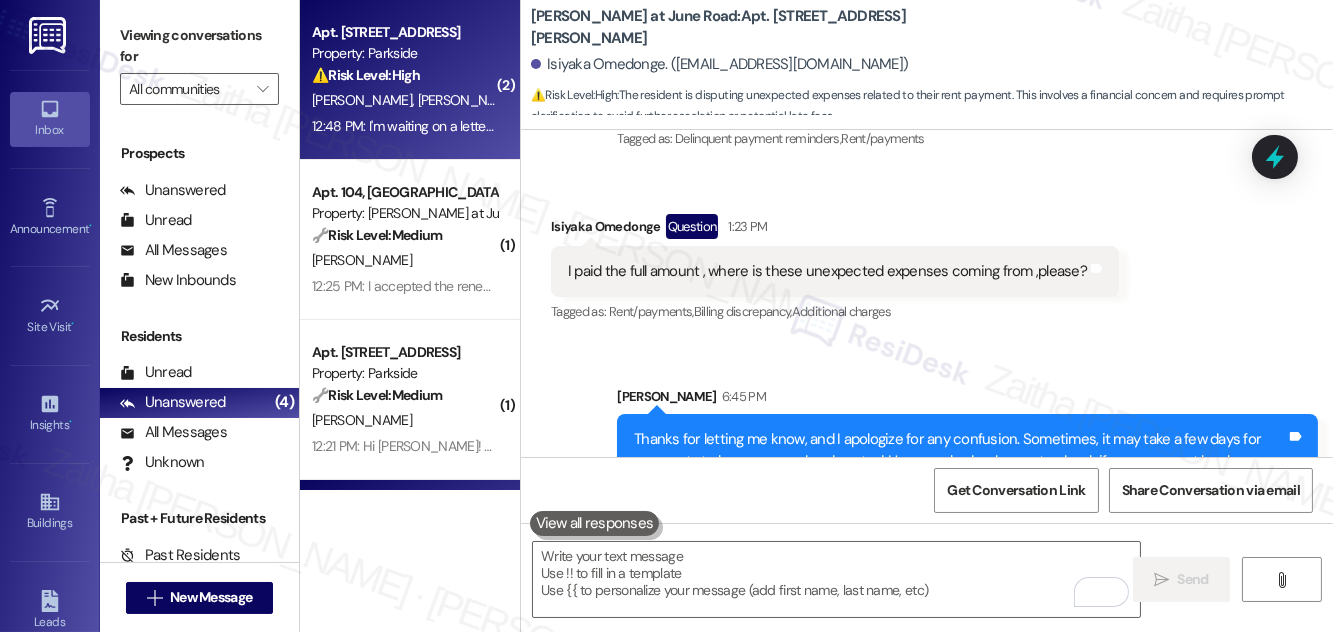 click on "⚠️  Risk Level:  High The resident is at risk of eviction due to payroll issues related to grant funding delays at their workplace. They are awaiting a letter to submit to their workplace, implying they are actively trying to resolve the situation, but the risk of eviction elevates this to Tier 2." at bounding box center (404, 75) 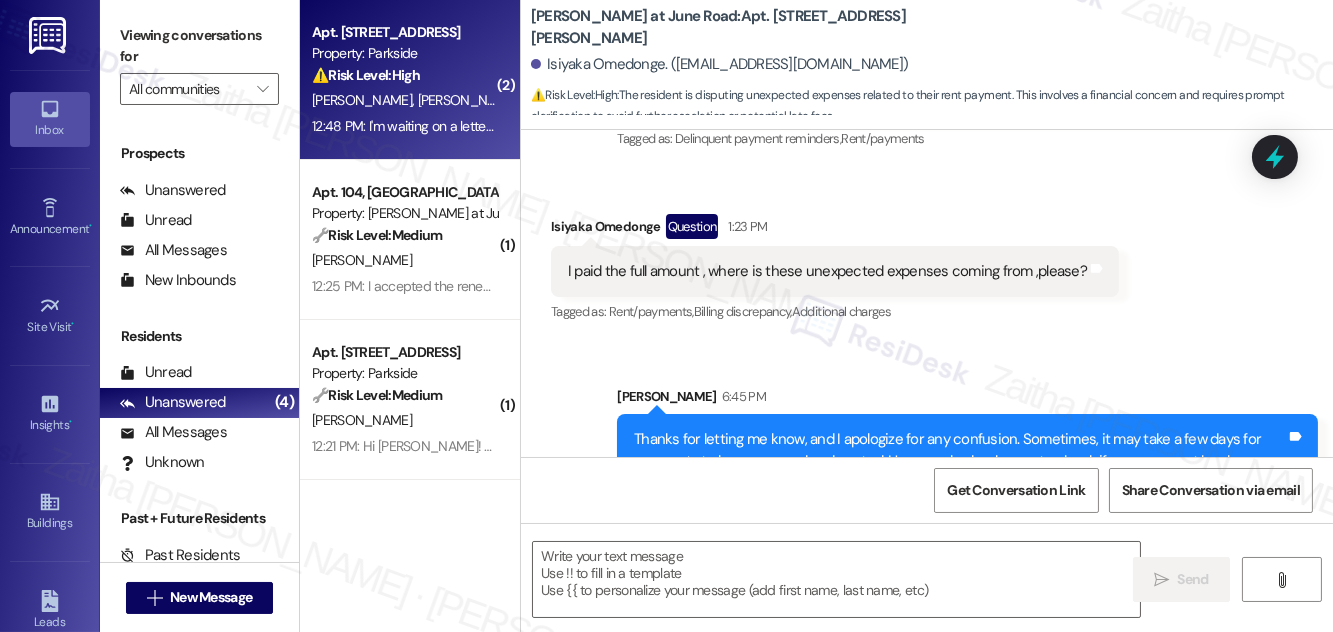 type on "Fetching suggested responses. Please feel free to read through the conversation in the meantime." 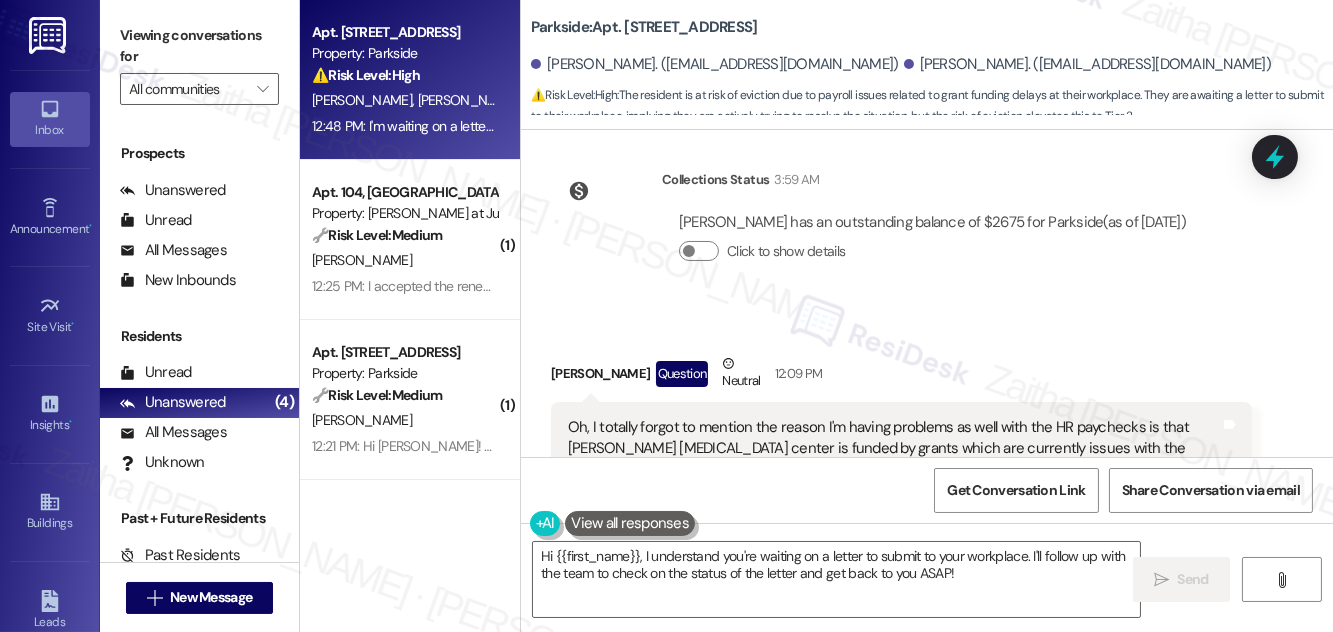 scroll, scrollTop: 7287, scrollLeft: 0, axis: vertical 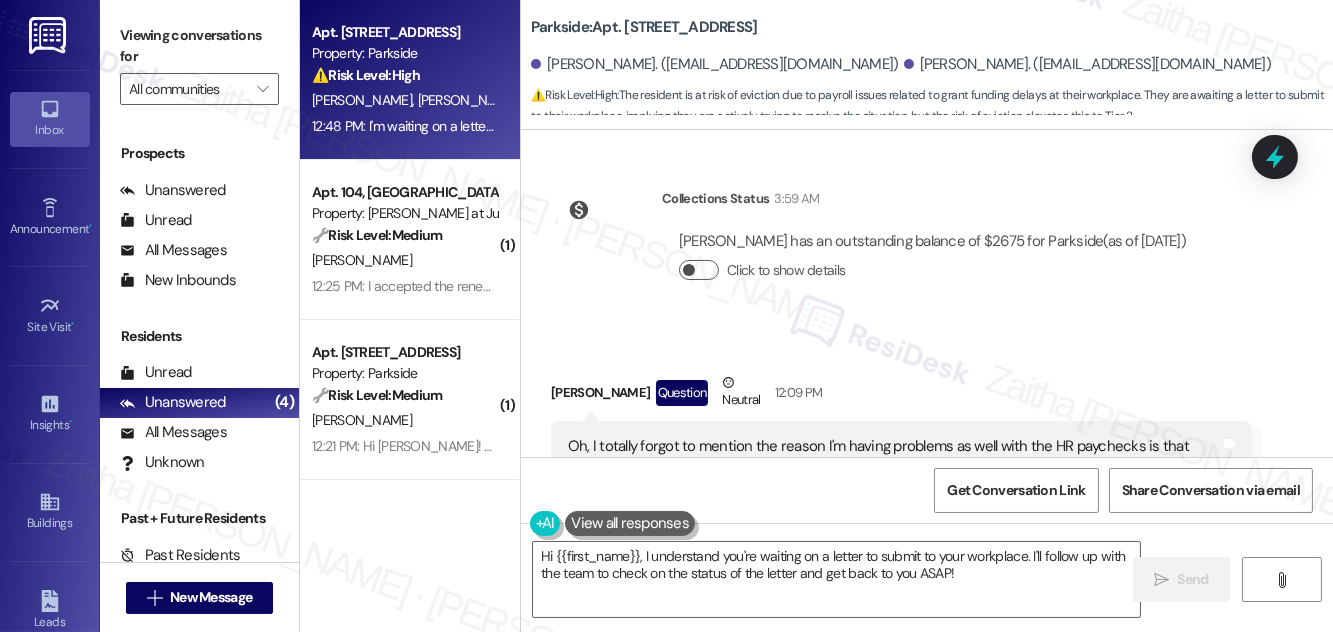 click on "Click to show details" at bounding box center [699, 270] 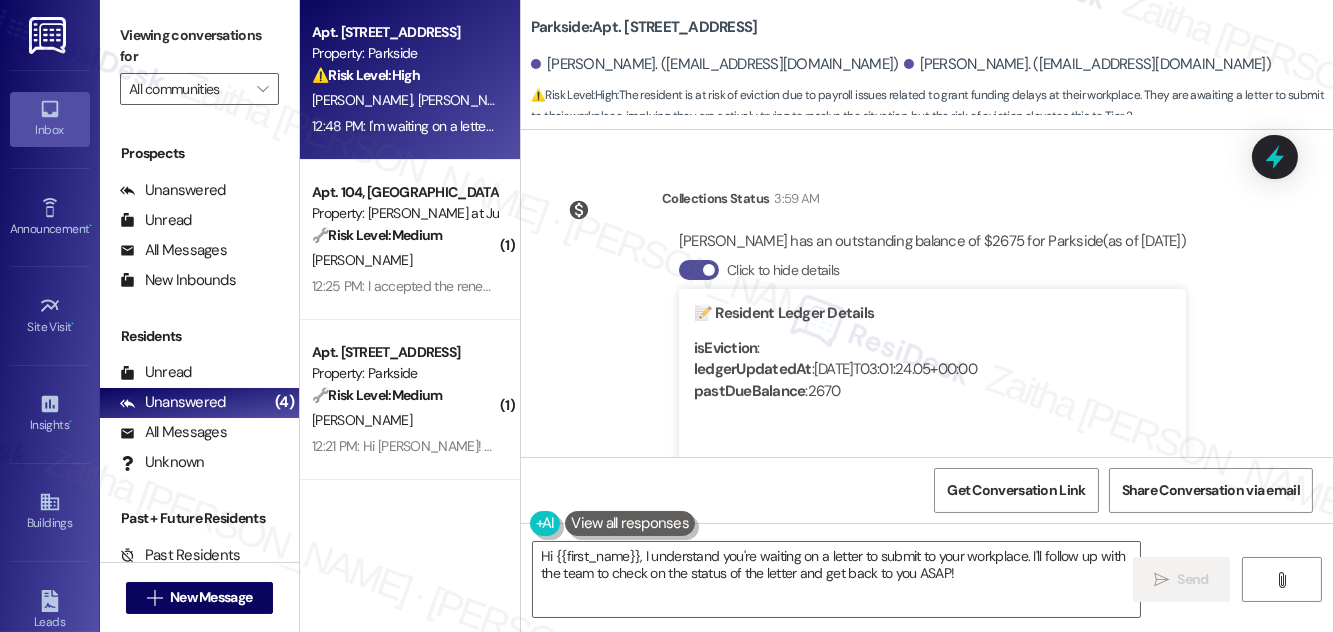 click on "Click to hide details" at bounding box center (699, 270) 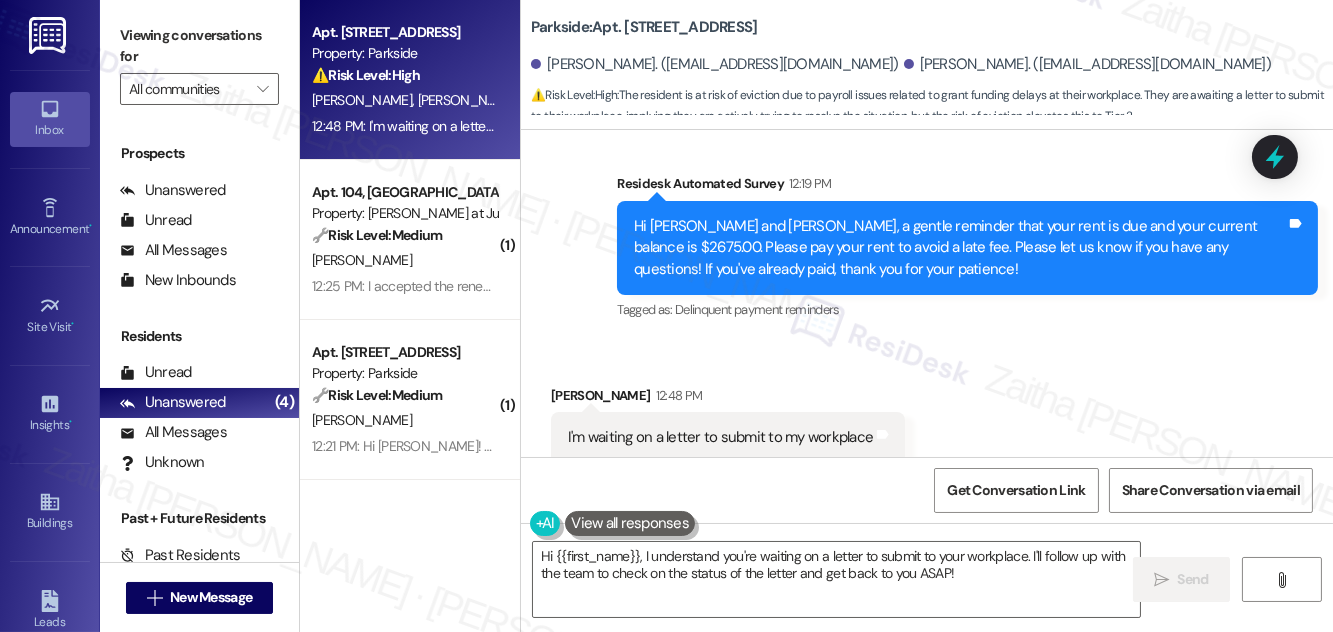 scroll, scrollTop: 7742, scrollLeft: 0, axis: vertical 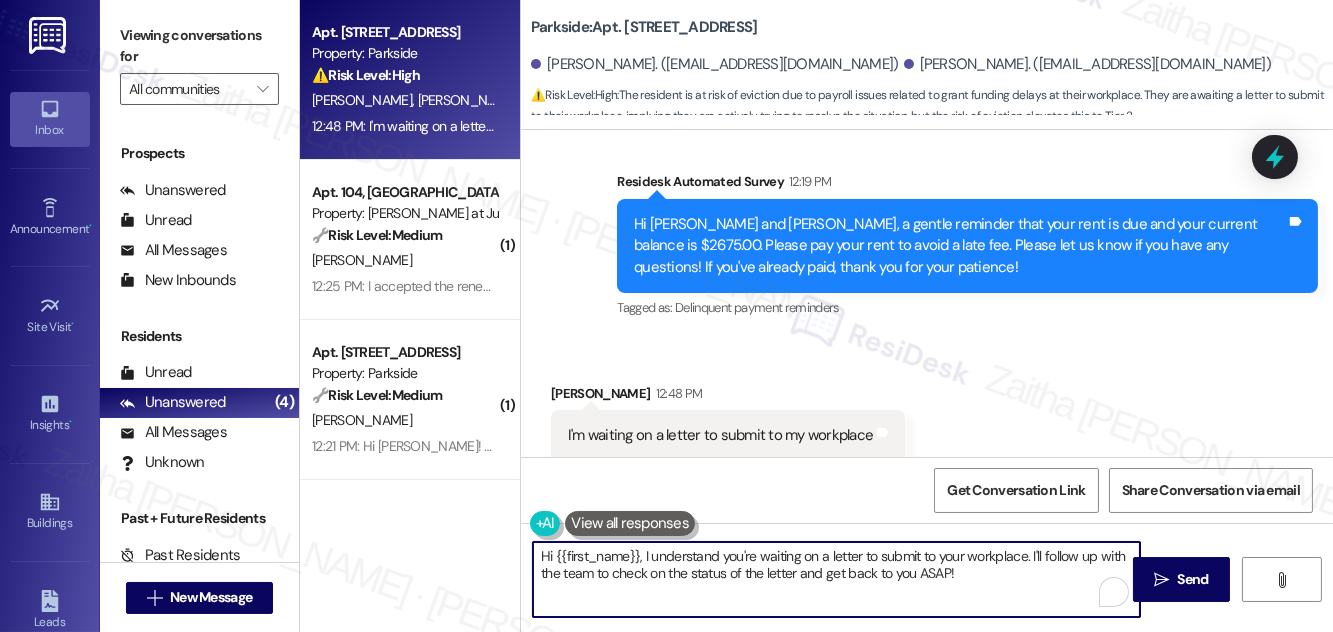 drag, startPoint x: 1031, startPoint y: 551, endPoint x: 1026, endPoint y: 583, distance: 32.38827 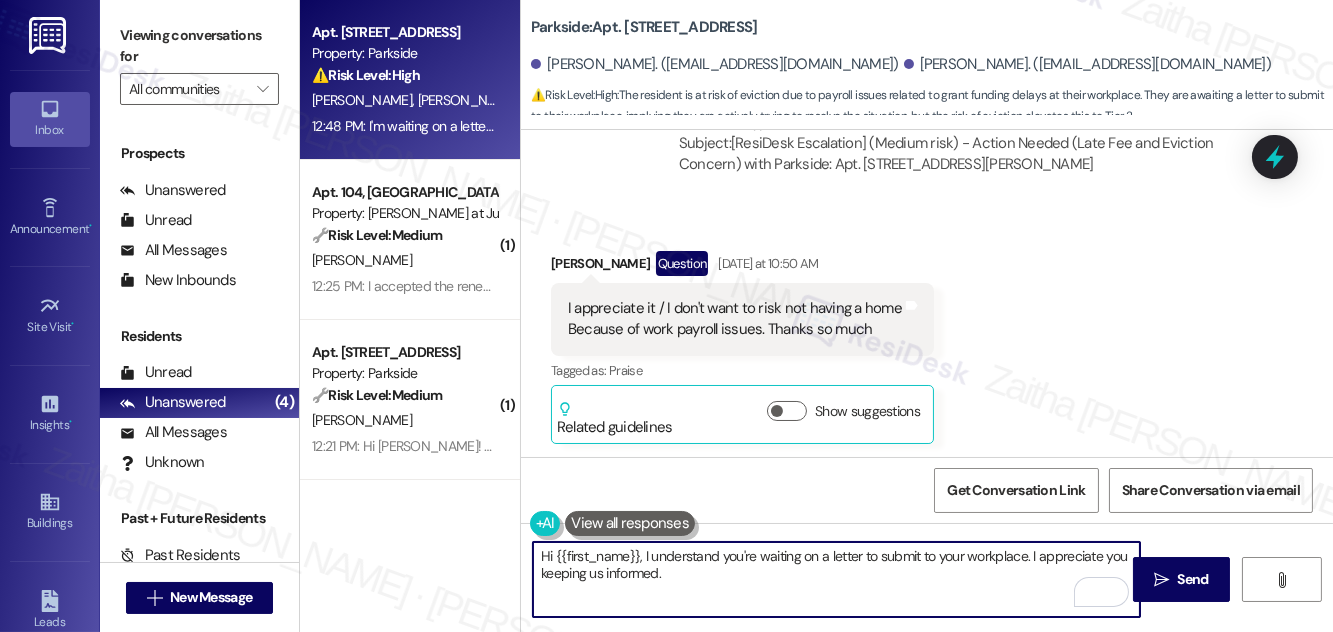 scroll, scrollTop: 6833, scrollLeft: 0, axis: vertical 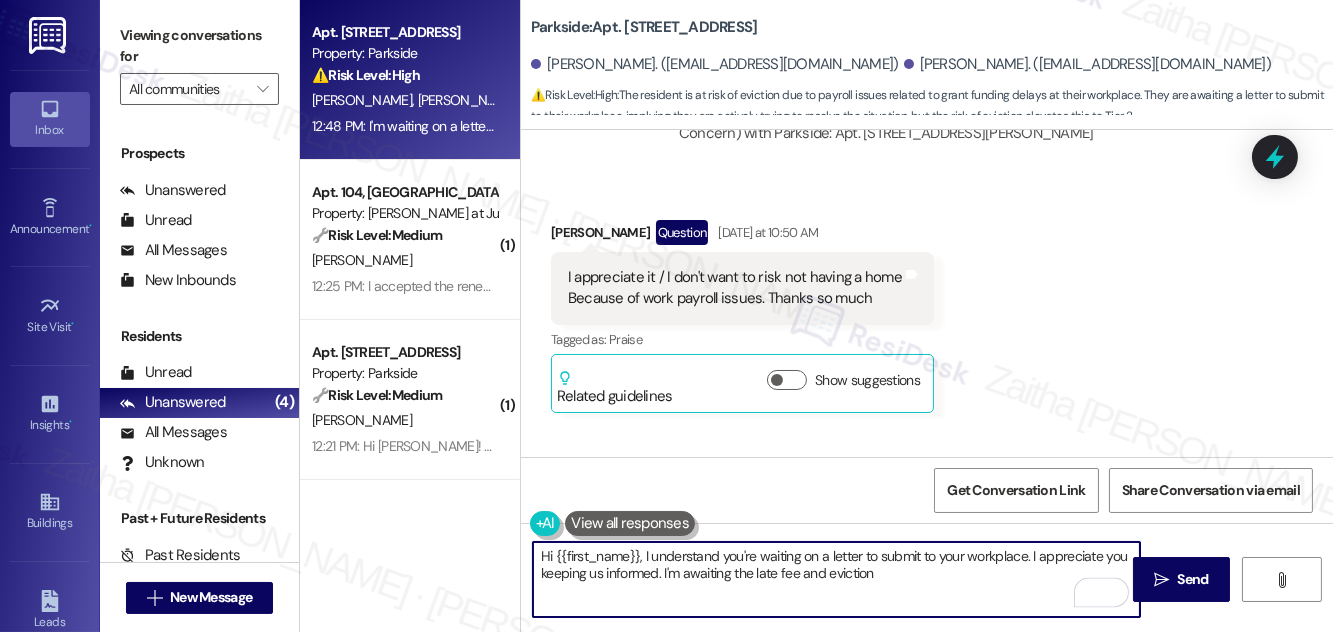 click on "Hi {{first_name}}, I understand you're waiting on a letter to submit to your workplace. I appreciate you keeping us informed. I'm awaiting the late fee and eviction" at bounding box center (836, 579) 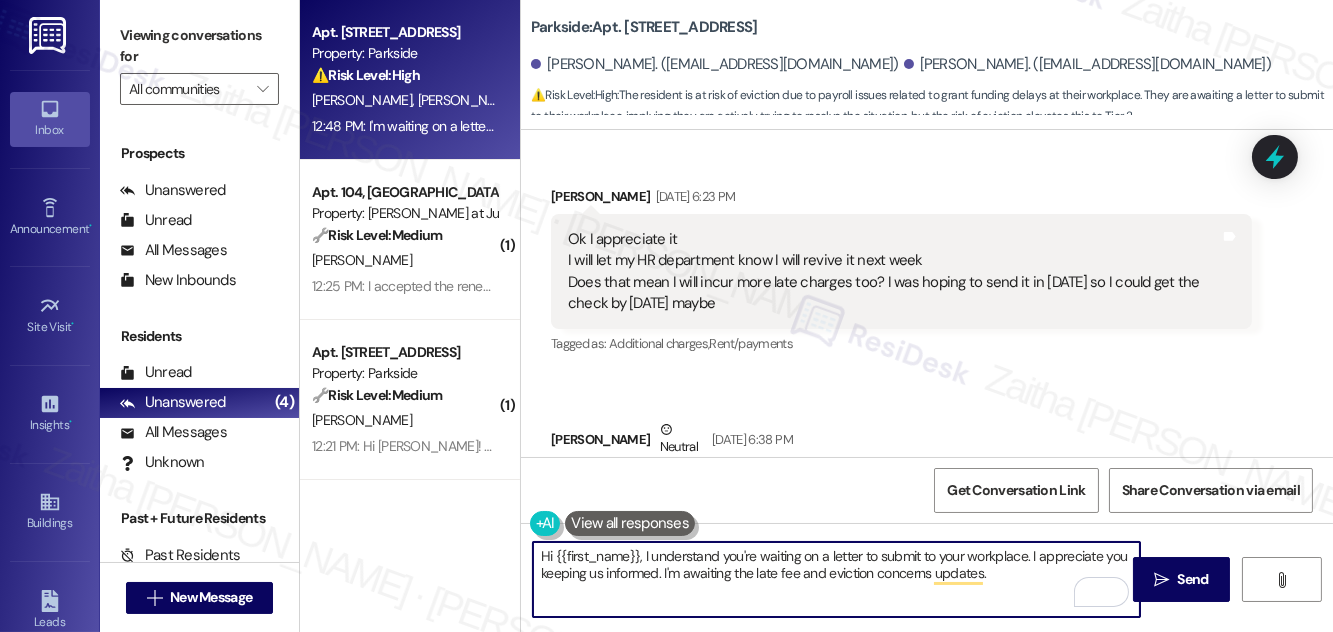 scroll, scrollTop: 6106, scrollLeft: 0, axis: vertical 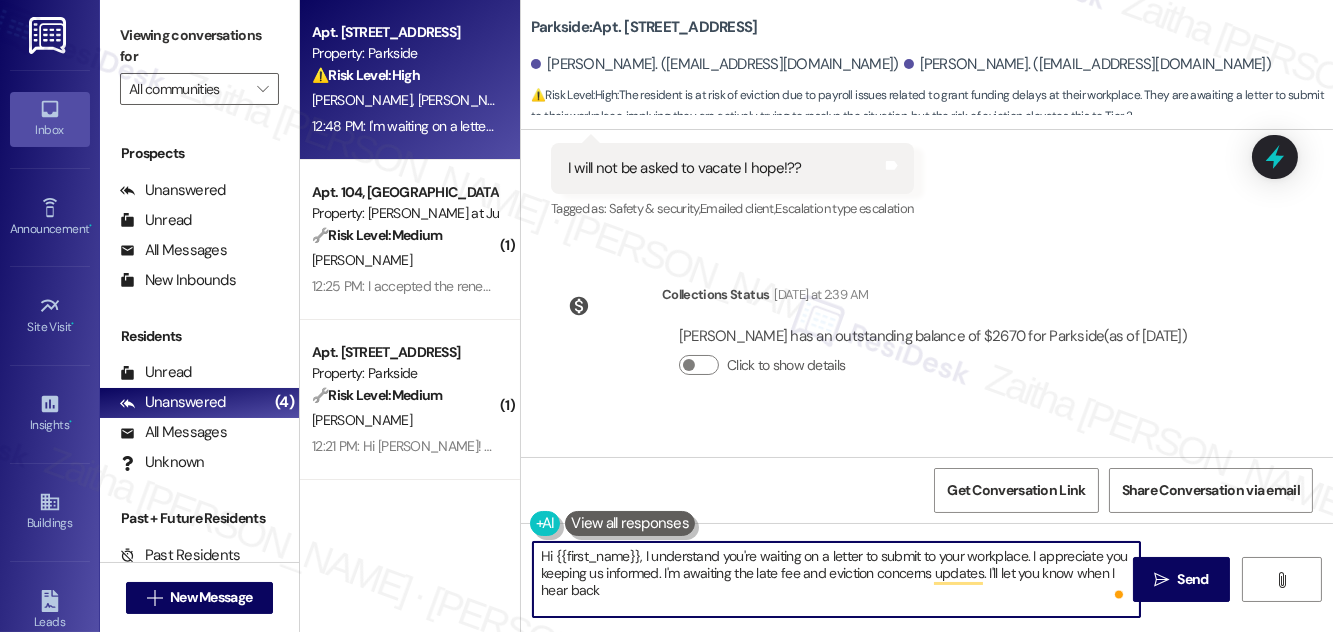 type on "Hi {{first_name}}, I understand you're waiting on a letter to submit to your workplace. I appreciate you keeping us informed. I'm awaiting the late fee and eviction concerns updates. I'll let you know when I hear back." 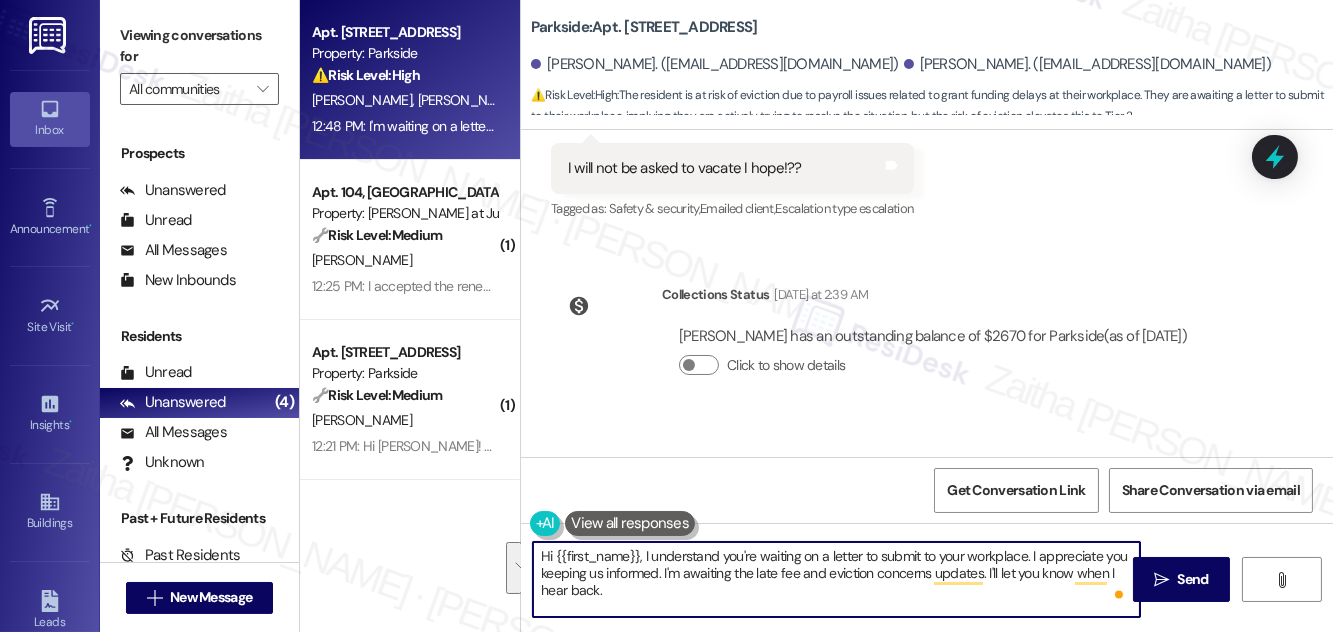 drag, startPoint x: 610, startPoint y: 589, endPoint x: 539, endPoint y: 559, distance: 77.07788 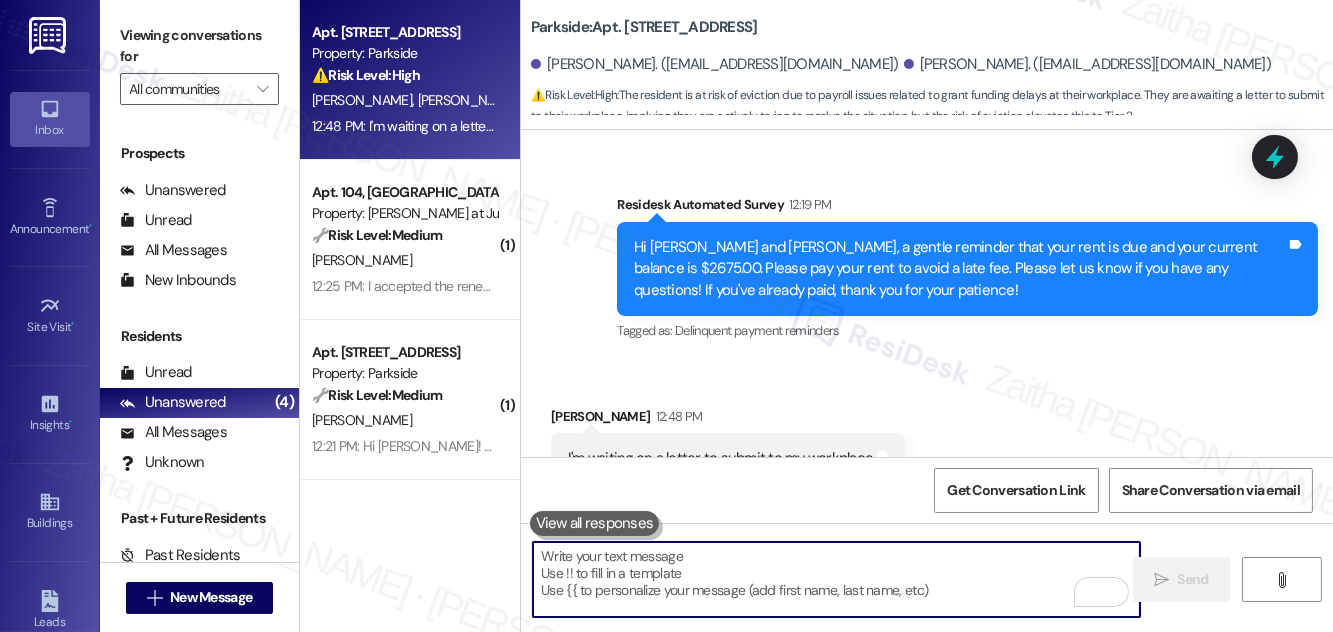 scroll, scrollTop: 7742, scrollLeft: 0, axis: vertical 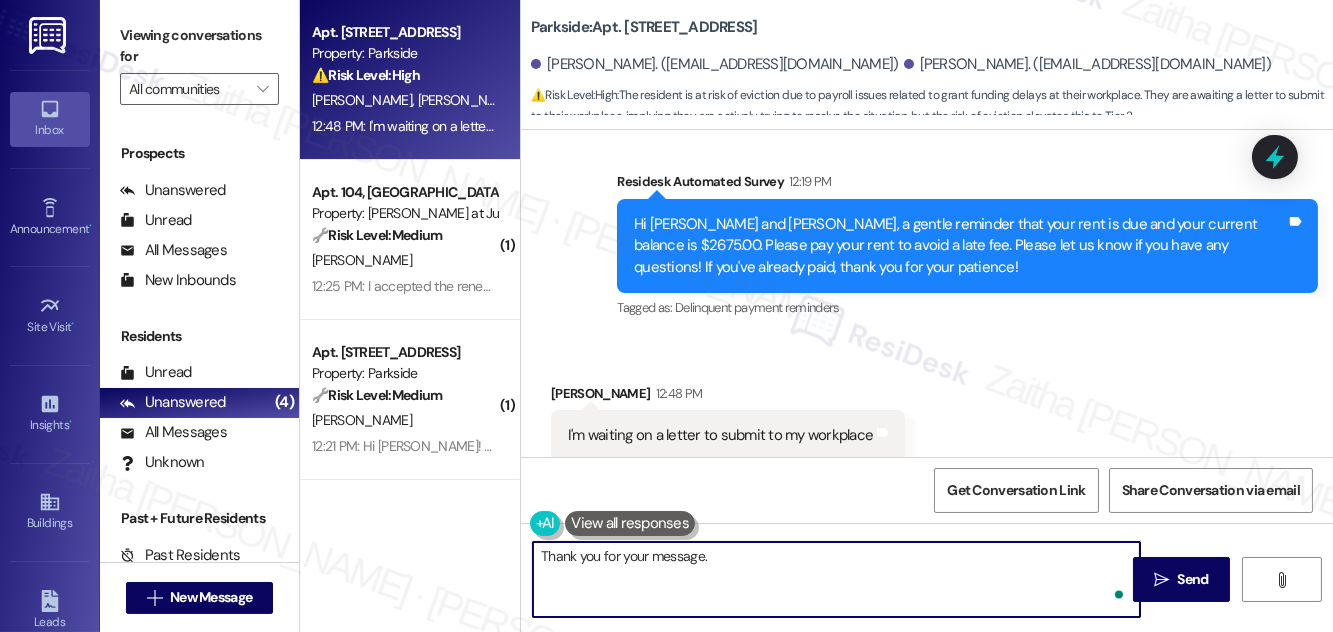 paste on "I understand you’re waiting on a letter to submit to your workplace—thank you for keeping us informed. I’m currently awaiting updates regarding the late fee and eviction concerns, and I’ll be sure to let you know as soon as I hear back." 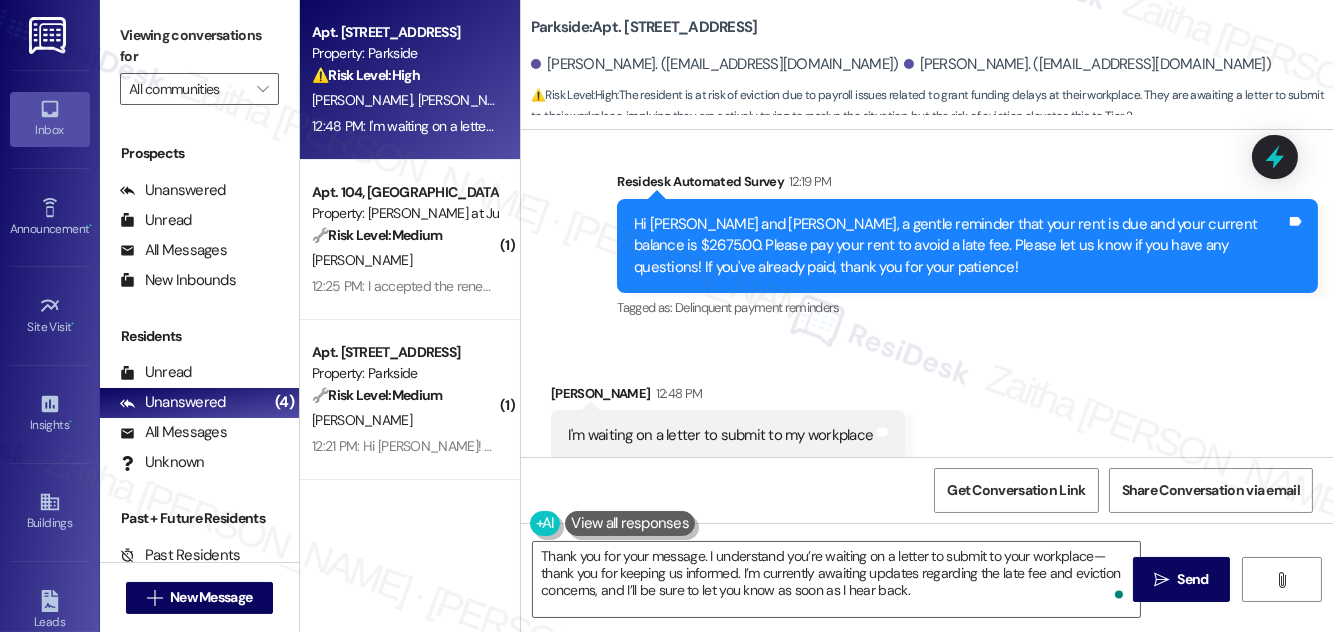 click on "[PERSON_NAME] 12:48 PM" at bounding box center [728, 397] 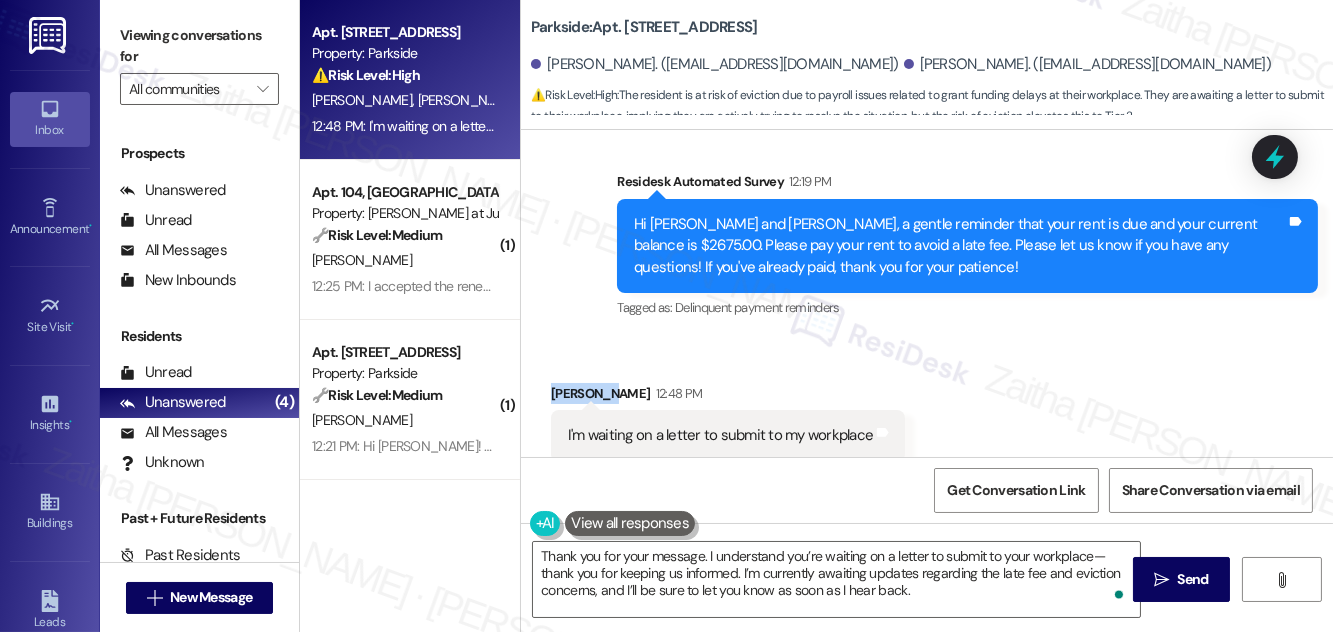 click on "[PERSON_NAME] 12:48 PM" at bounding box center (728, 397) 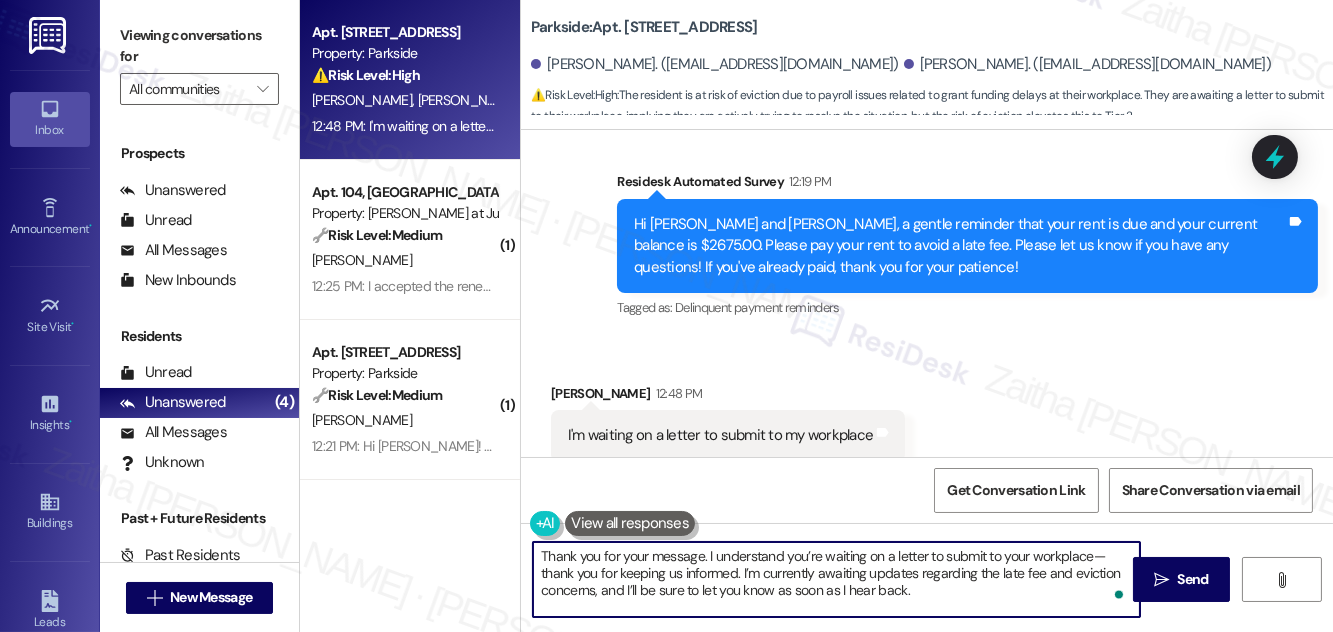 click on "Thank you for your message. I understand you’re waiting on a letter to submit to your workplace—thank you for keeping us informed. I’m currently awaiting updates regarding the late fee and eviction concerns, and I’ll be sure to let you know as soon as I hear back." at bounding box center (836, 579) 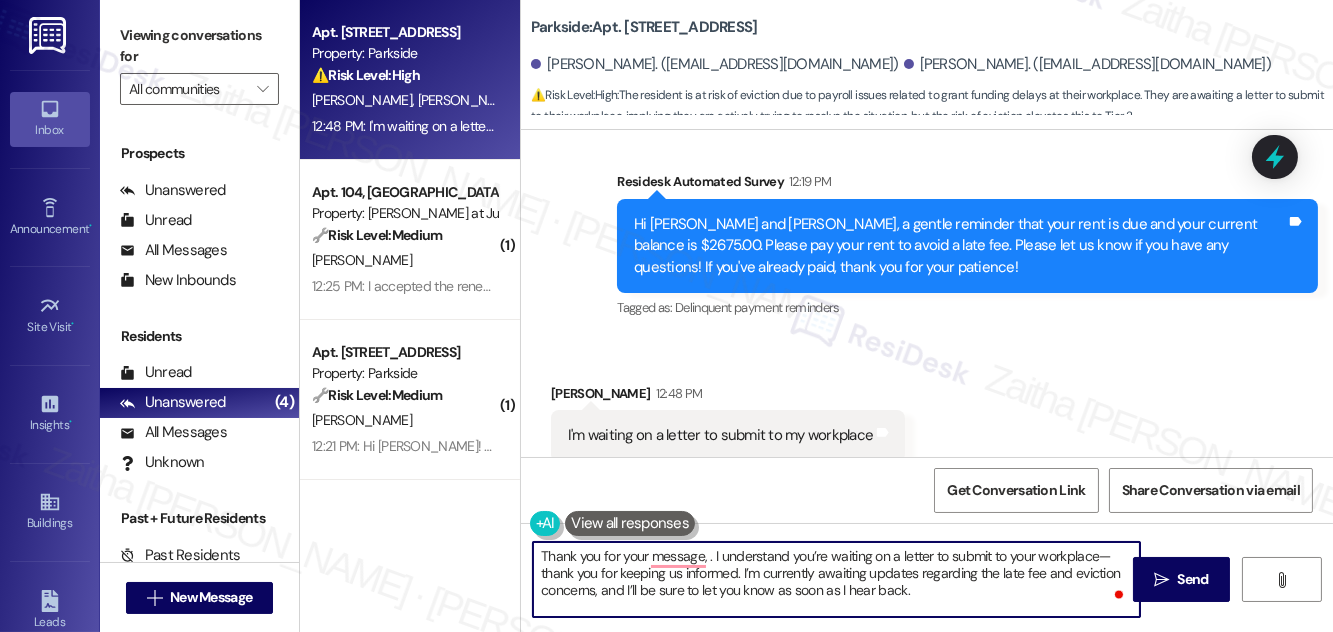 paste on "[PERSON_NAME]" 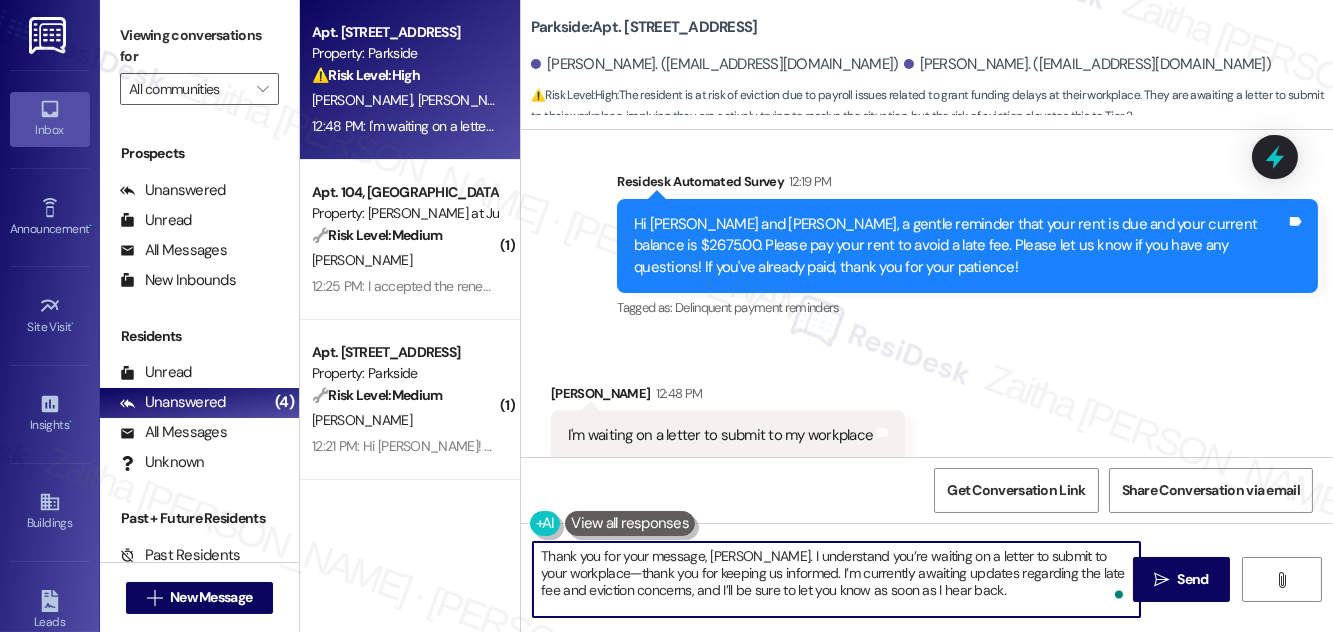 click on "Thank you for your message, [PERSON_NAME]. I understand you’re waiting on a letter to submit to your workplace—thank you for keeping us informed. I’m currently awaiting updates regarding the late fee and eviction concerns, and I’ll be sure to let you know as soon as I hear back." at bounding box center (836, 579) 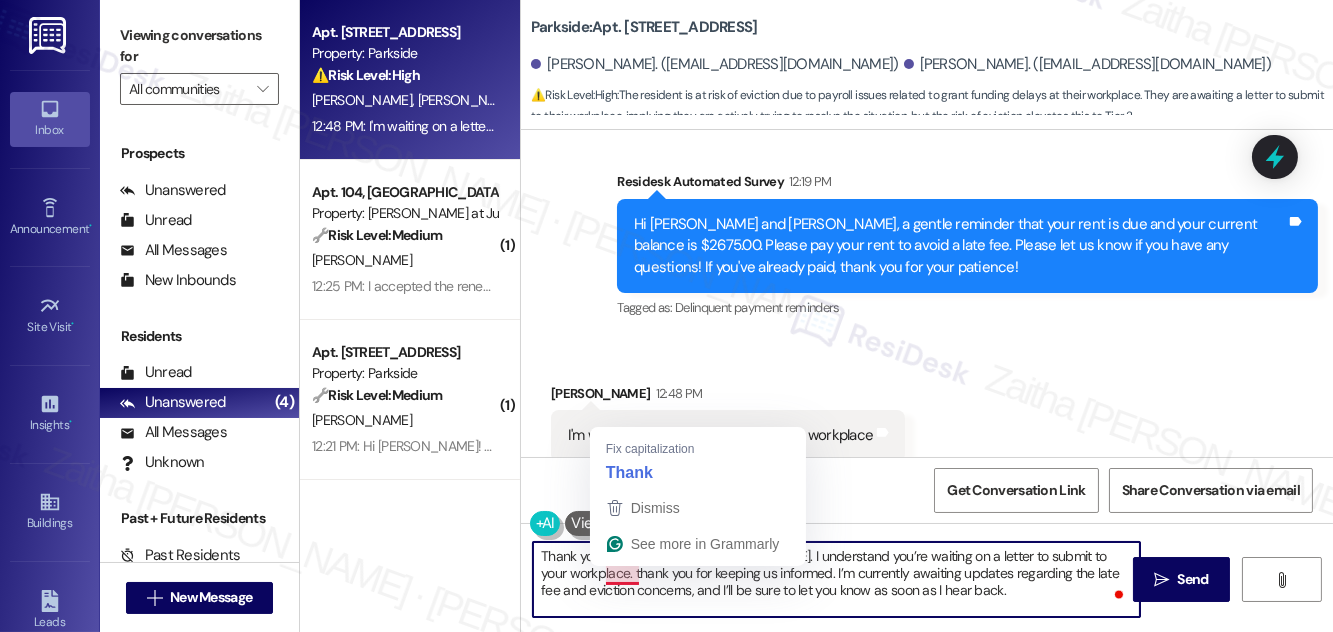 click on "Thank you for your message, [PERSON_NAME]. I understand you’re waiting on a letter to submit to your workplace. thank you for keeping us informed. I’m currently awaiting updates regarding the late fee and eviction concerns, and I’ll be sure to let you know as soon as I hear back." at bounding box center (836, 579) 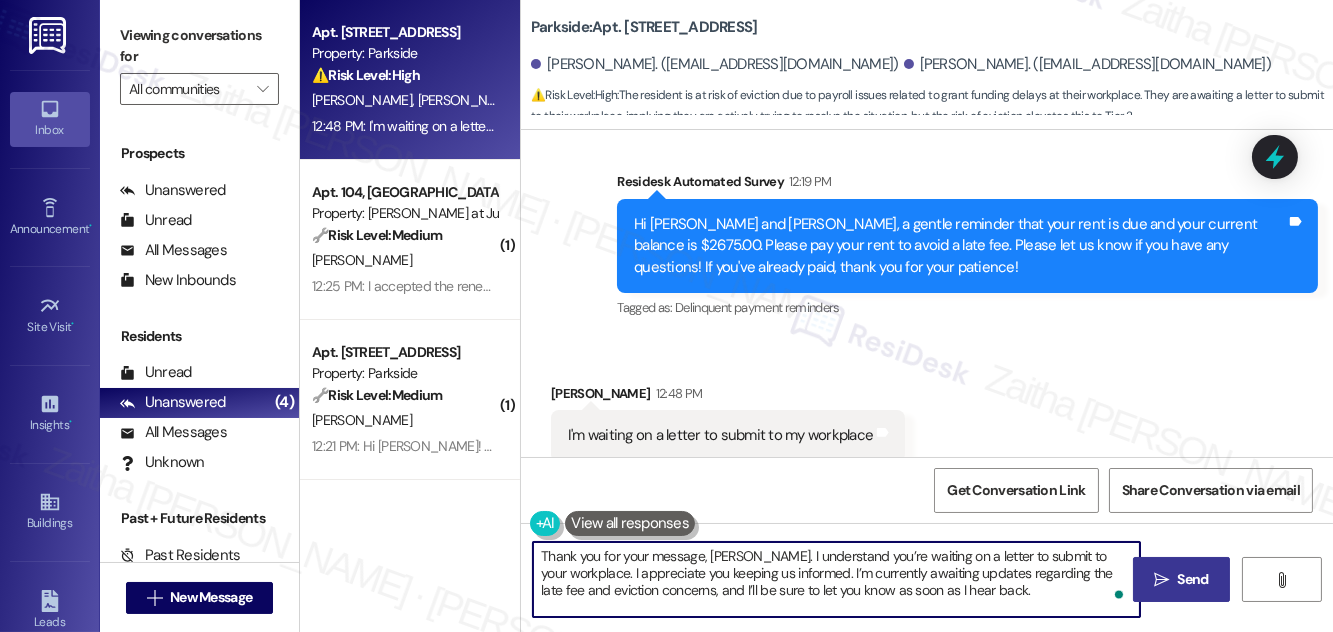 type on "Thank you for your message, [PERSON_NAME]. I understand you’re waiting on a letter to submit to your workplace. I appreciate you keeping us informed. I’m currently awaiting updates regarding the late fee and eviction concerns, and I’ll be sure to let you know as soon as I hear back." 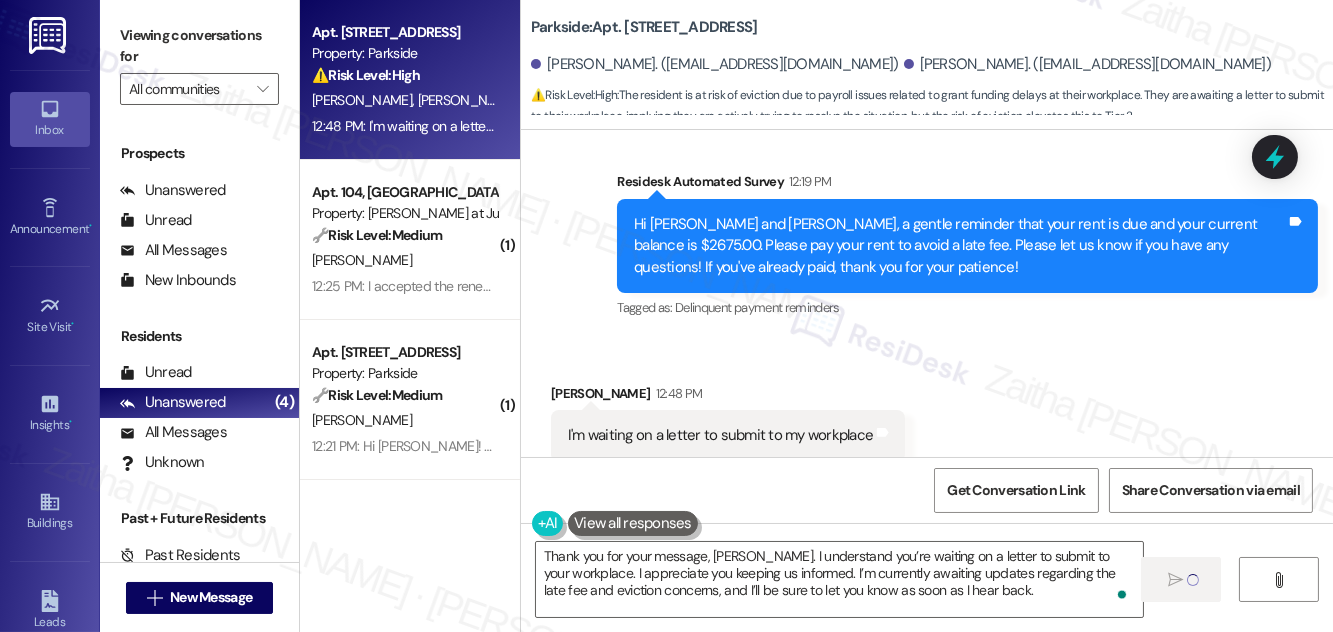 type 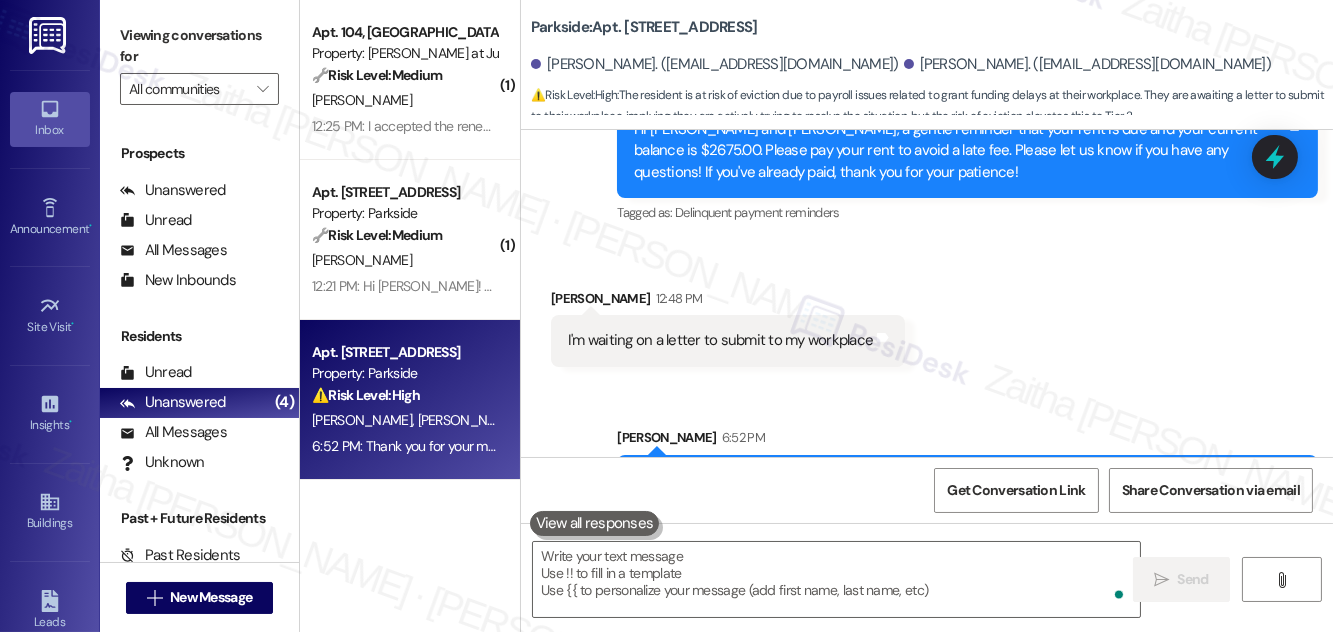 scroll, scrollTop: 7924, scrollLeft: 0, axis: vertical 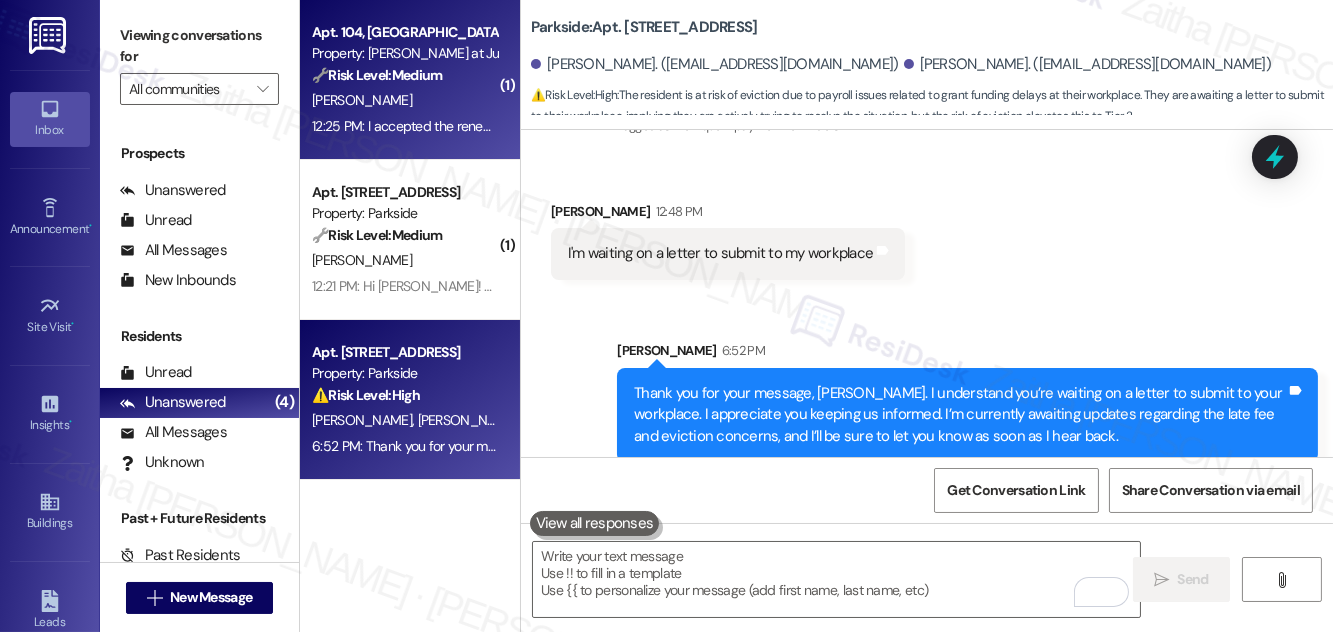 click on "[PERSON_NAME]" at bounding box center [404, 100] 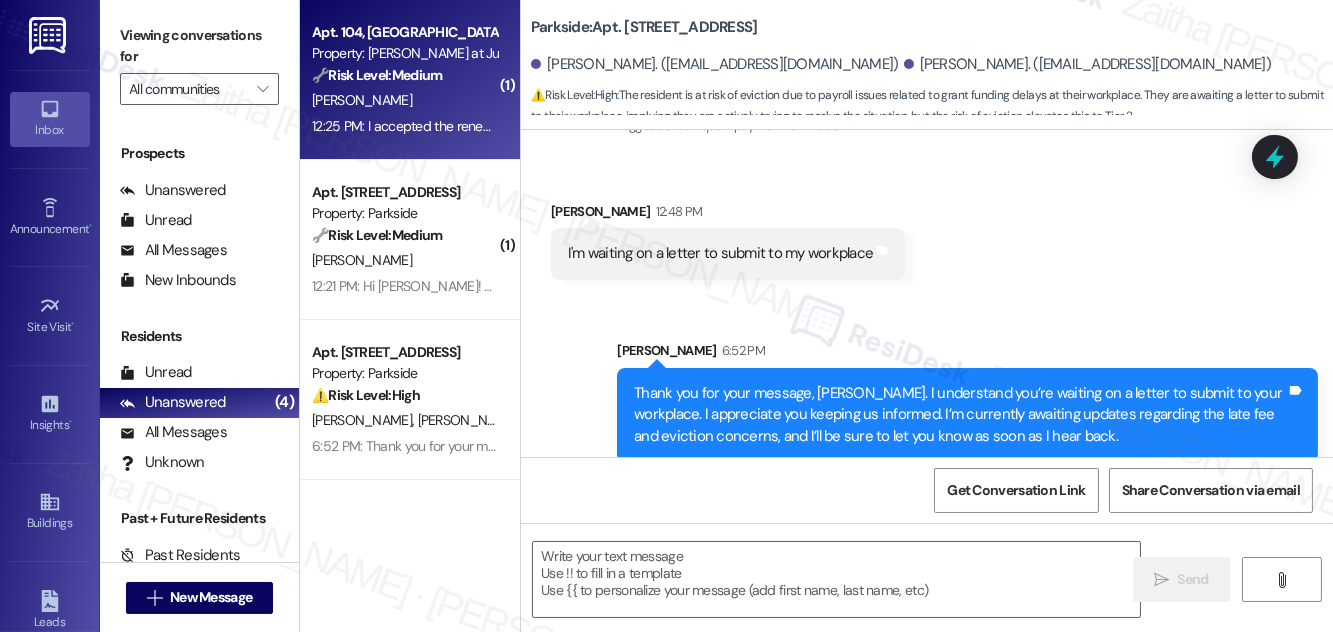 type on "Fetching suggested responses. Please feel free to read through the conversation in the meantime." 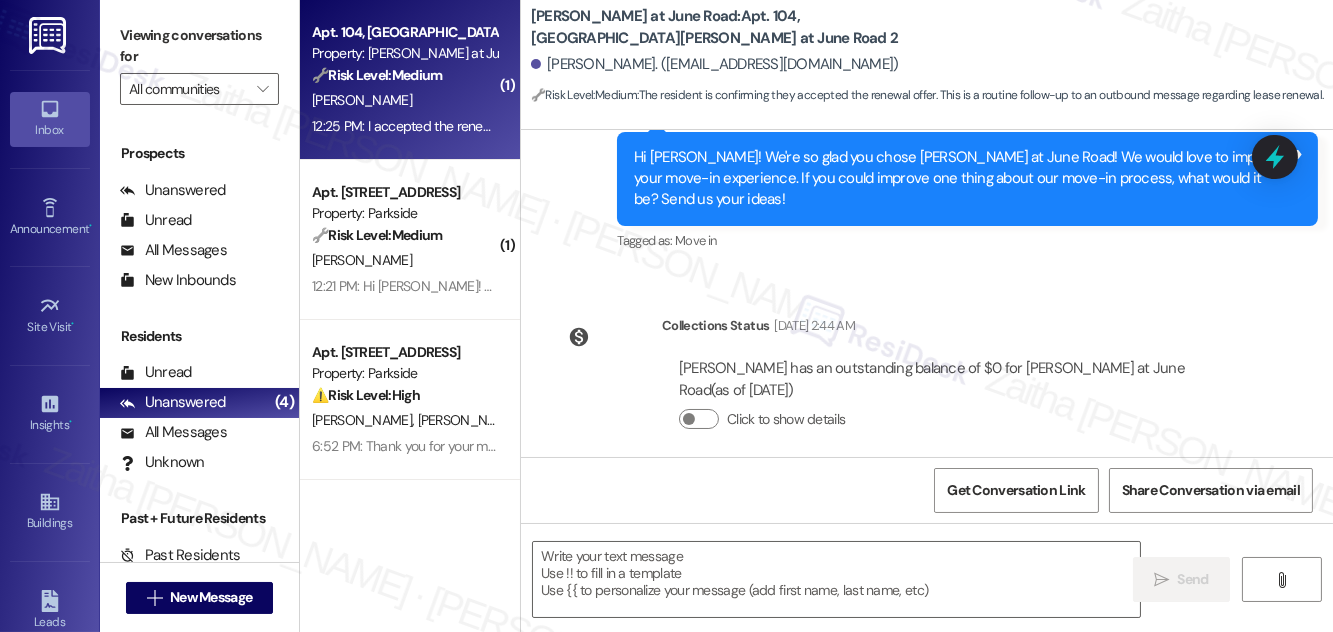 scroll, scrollTop: 2873, scrollLeft: 0, axis: vertical 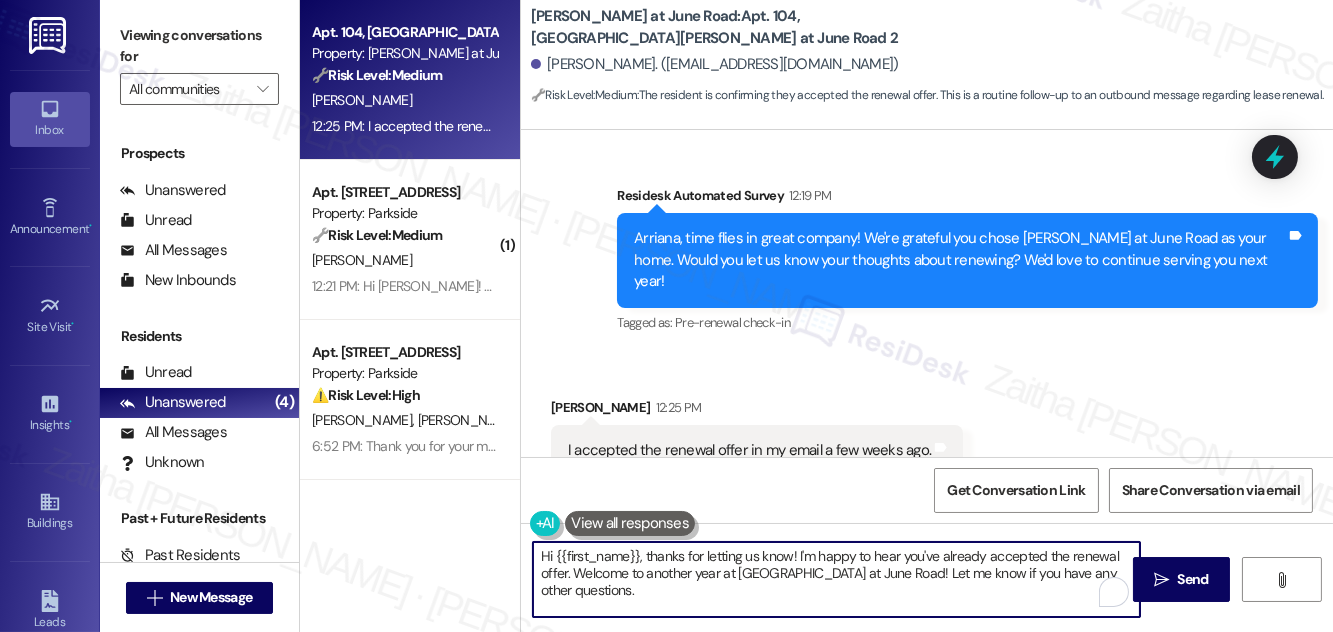 drag, startPoint x: 648, startPoint y: 556, endPoint x: 541, endPoint y: 551, distance: 107.11676 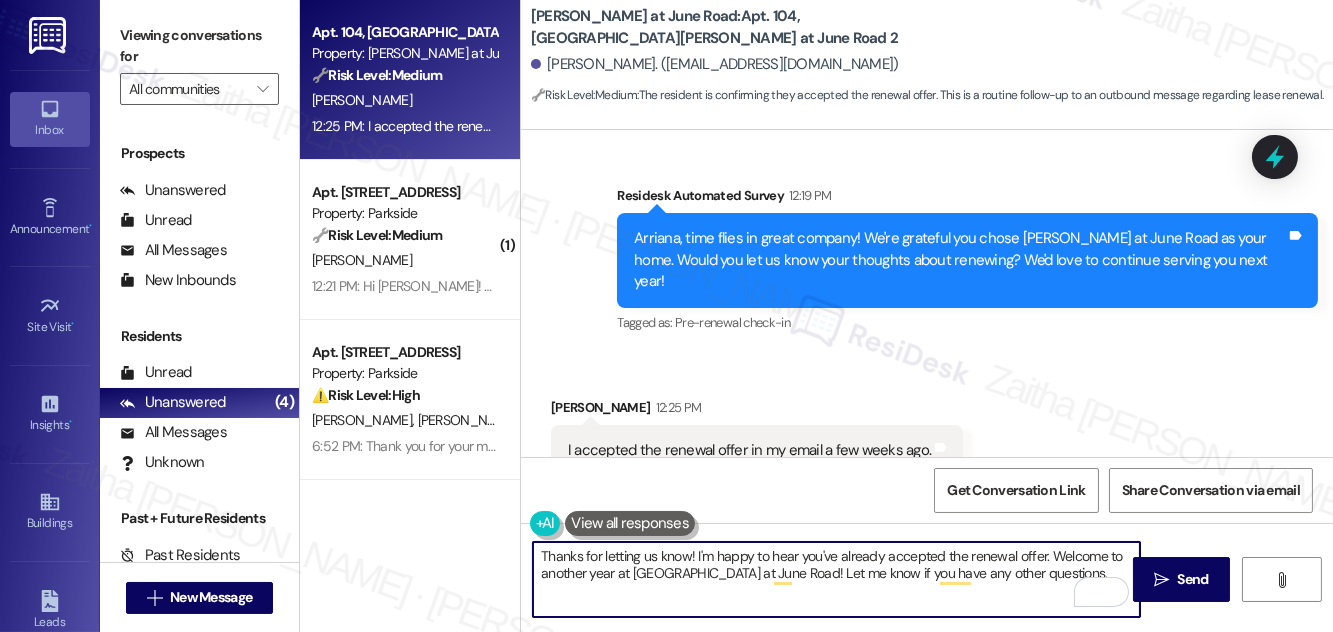 click on "[PERSON_NAME] 12:25 PM" at bounding box center [757, 411] 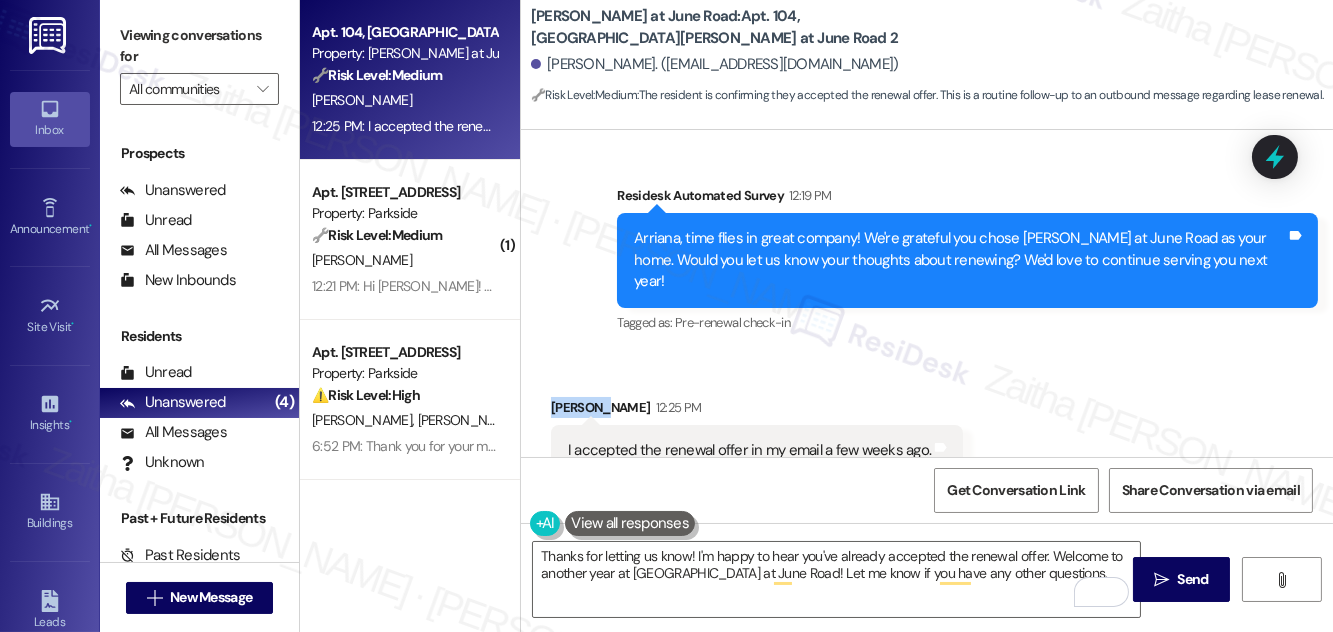 click on "[PERSON_NAME] 12:25 PM" at bounding box center [757, 411] 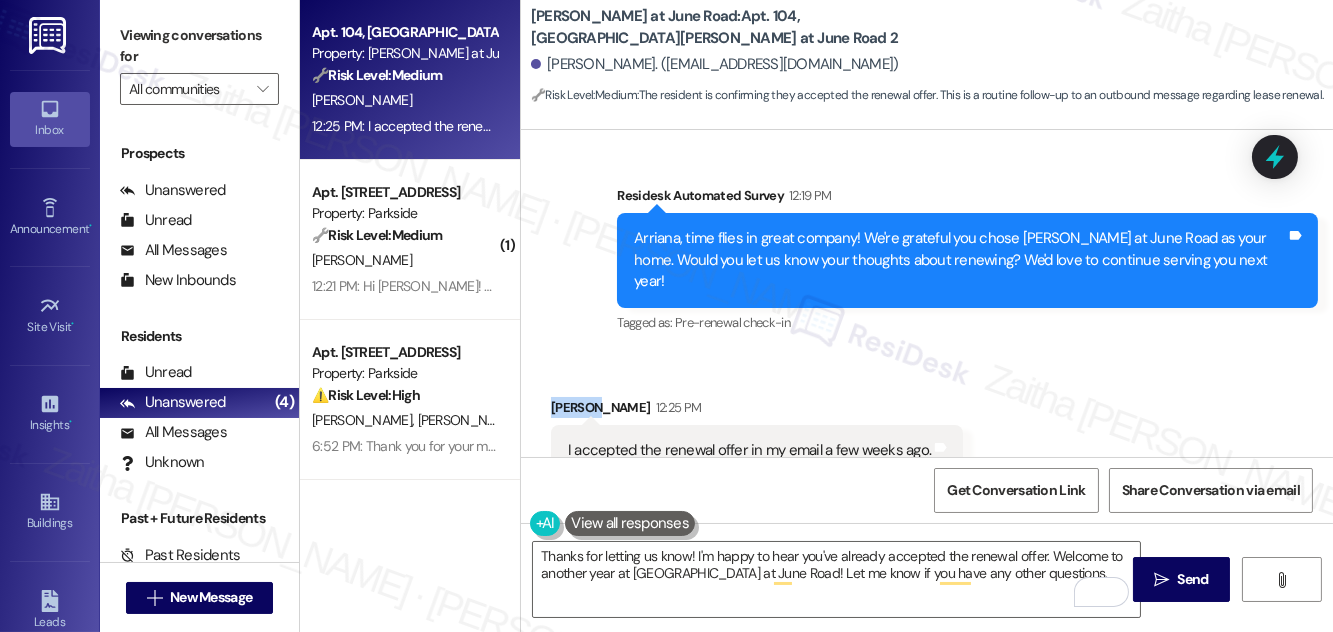 copy on "Arriana" 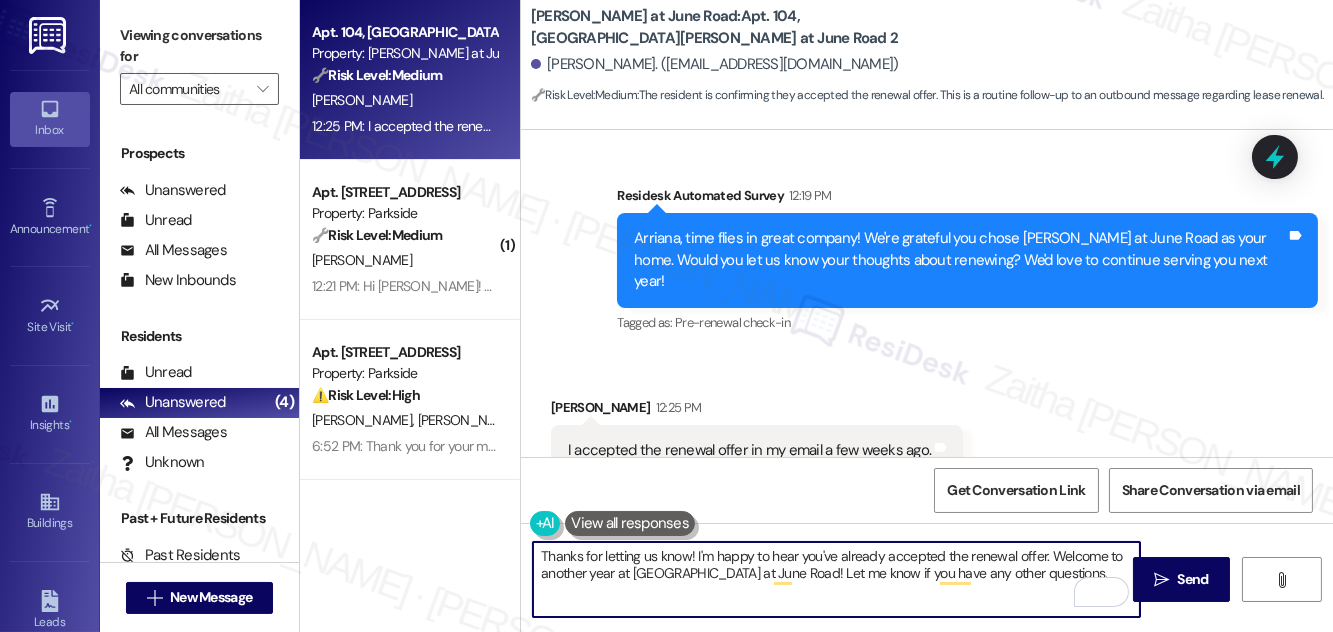click on "Thanks for letting us know! I'm happy to hear you've already accepted the renewal offer. Welcome to another year at [GEOGRAPHIC_DATA] at June Road! Let me know if you have any other questions." at bounding box center [836, 579] 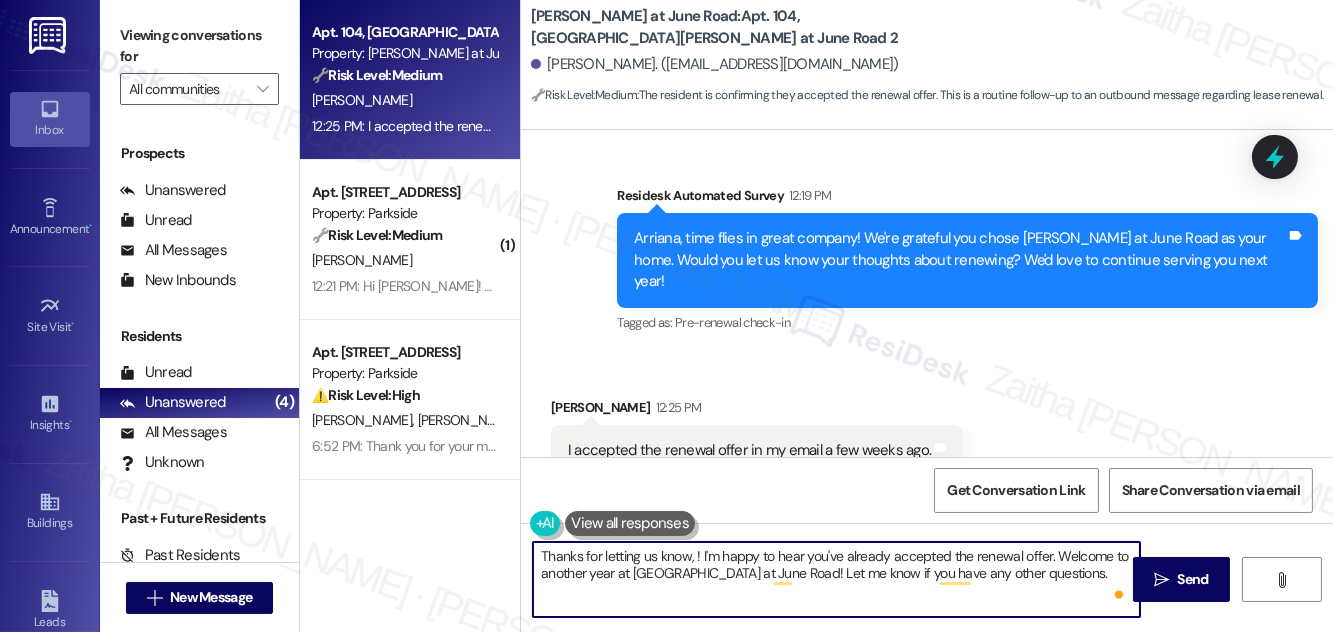 paste on "Arriana" 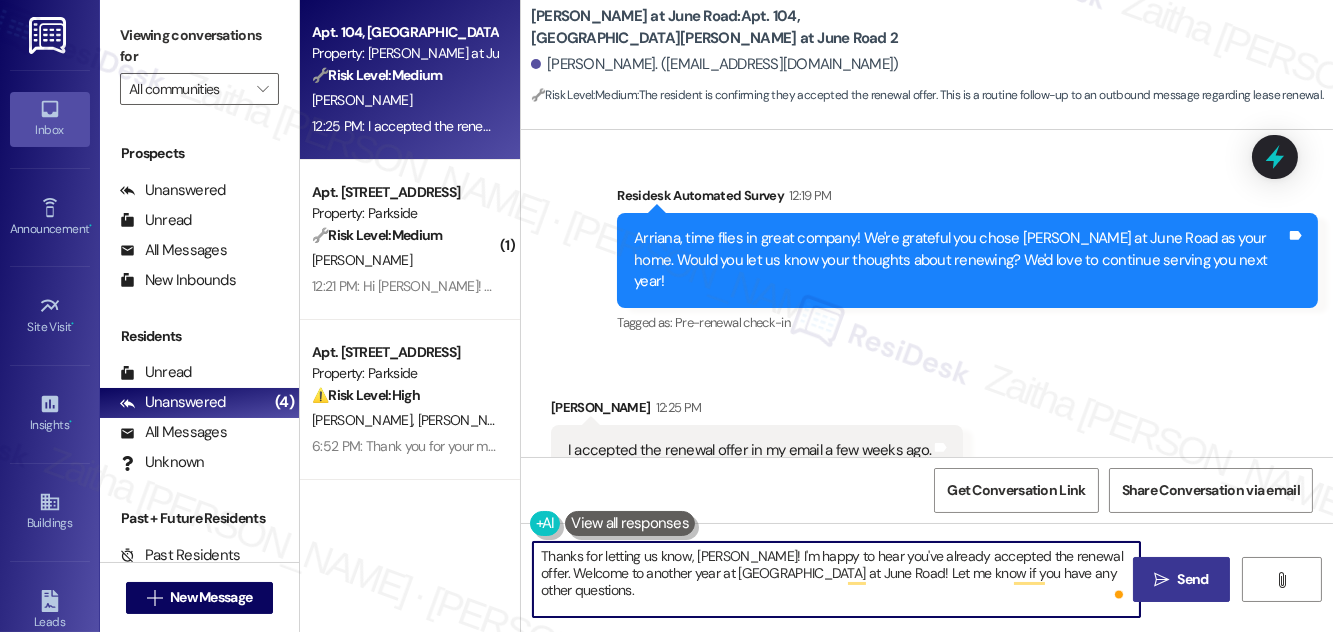 type on "Thanks for letting us know, [PERSON_NAME]! I'm happy to hear you've already accepted the renewal offer. Welcome to another year at [GEOGRAPHIC_DATA] at June Road! Let me know if you have any other questions." 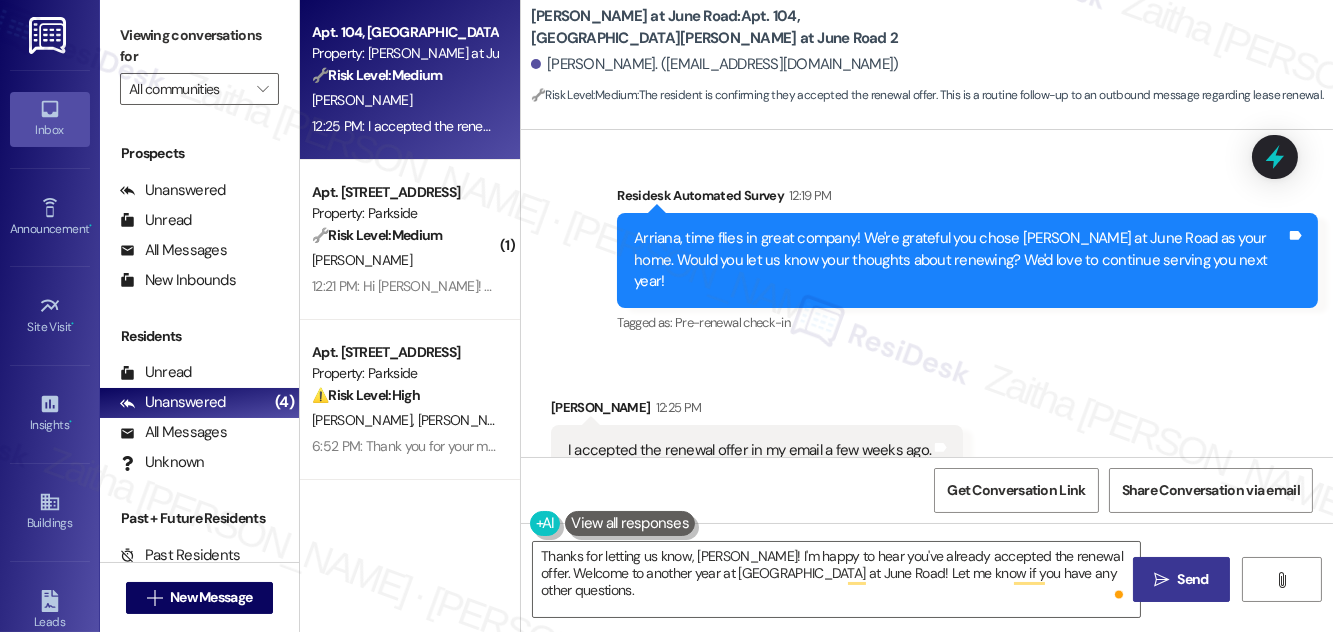 click on "Send" at bounding box center (1193, 579) 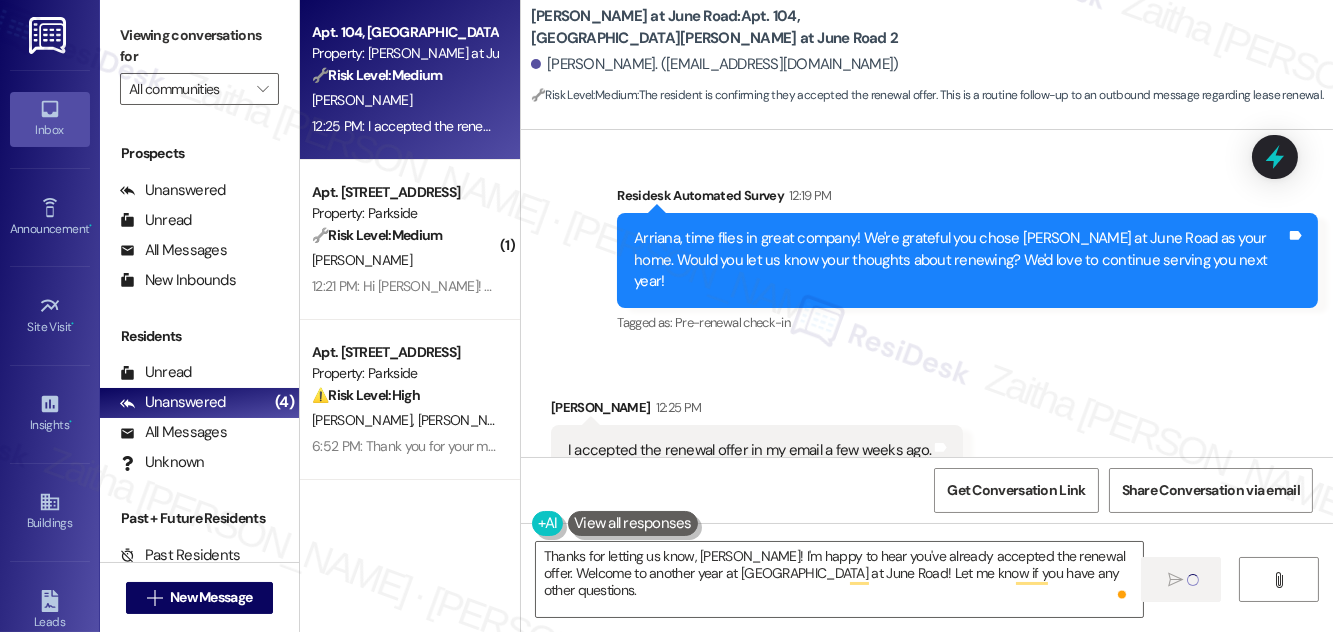 type 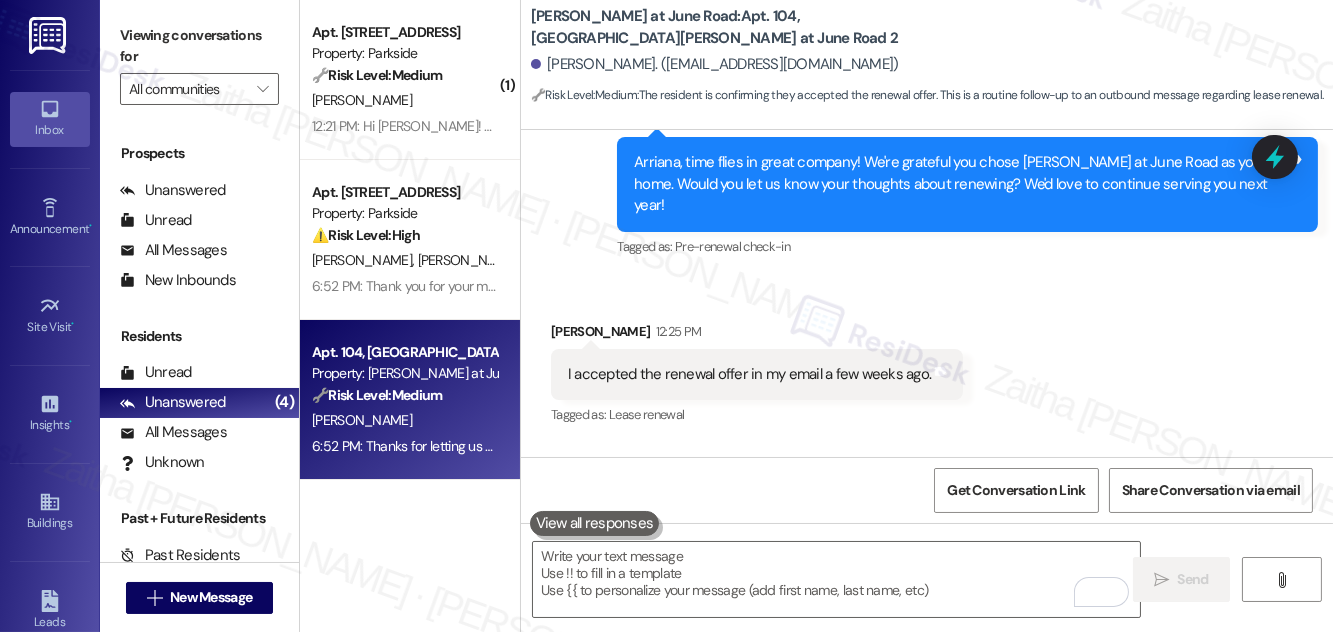 scroll, scrollTop: 3034, scrollLeft: 0, axis: vertical 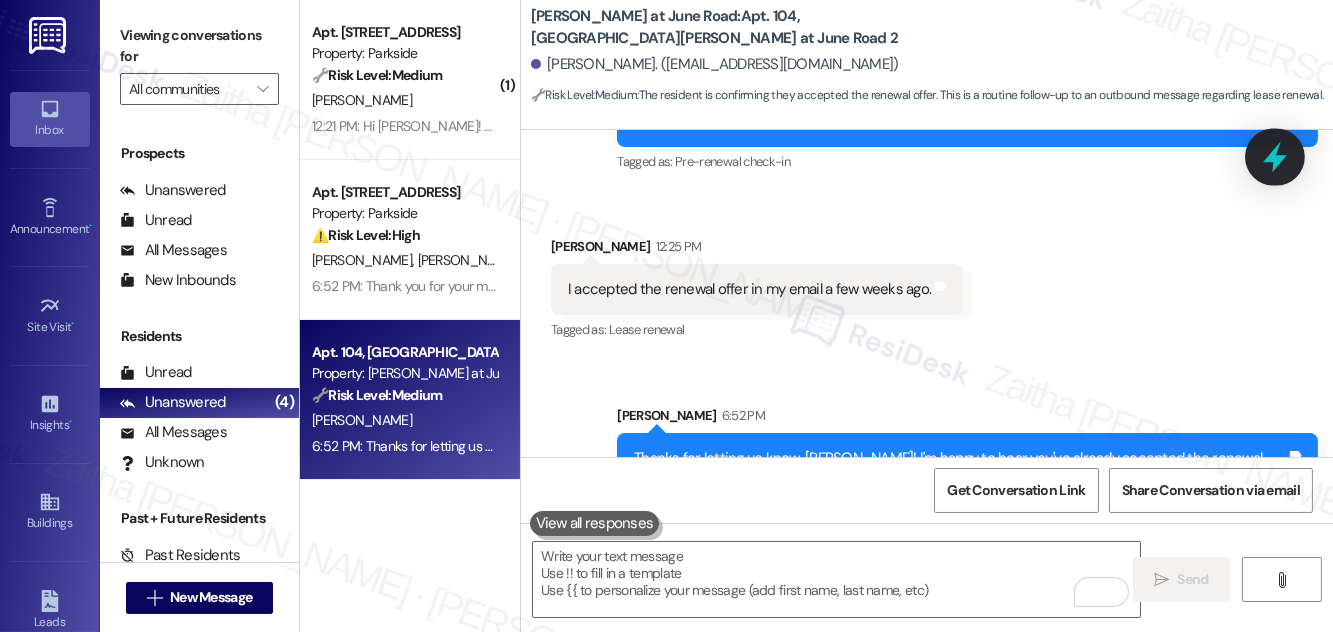 click 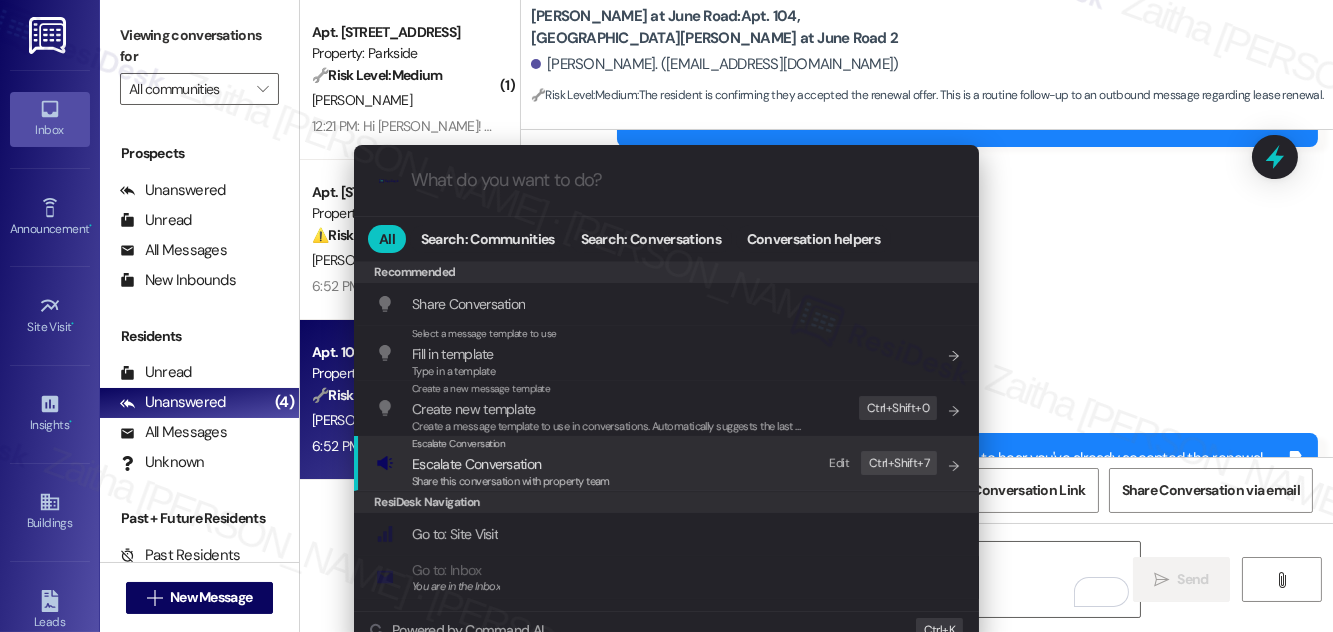 click on "Escalate Conversation" at bounding box center (476, 464) 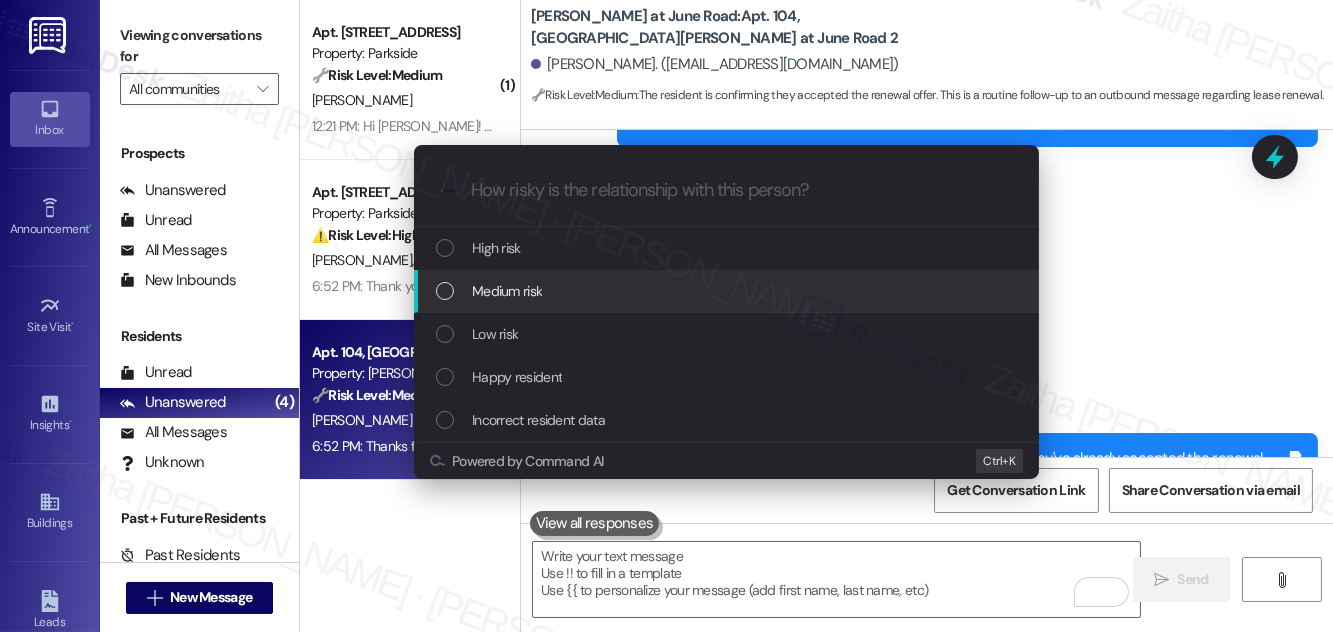 click on "Medium risk" at bounding box center (507, 291) 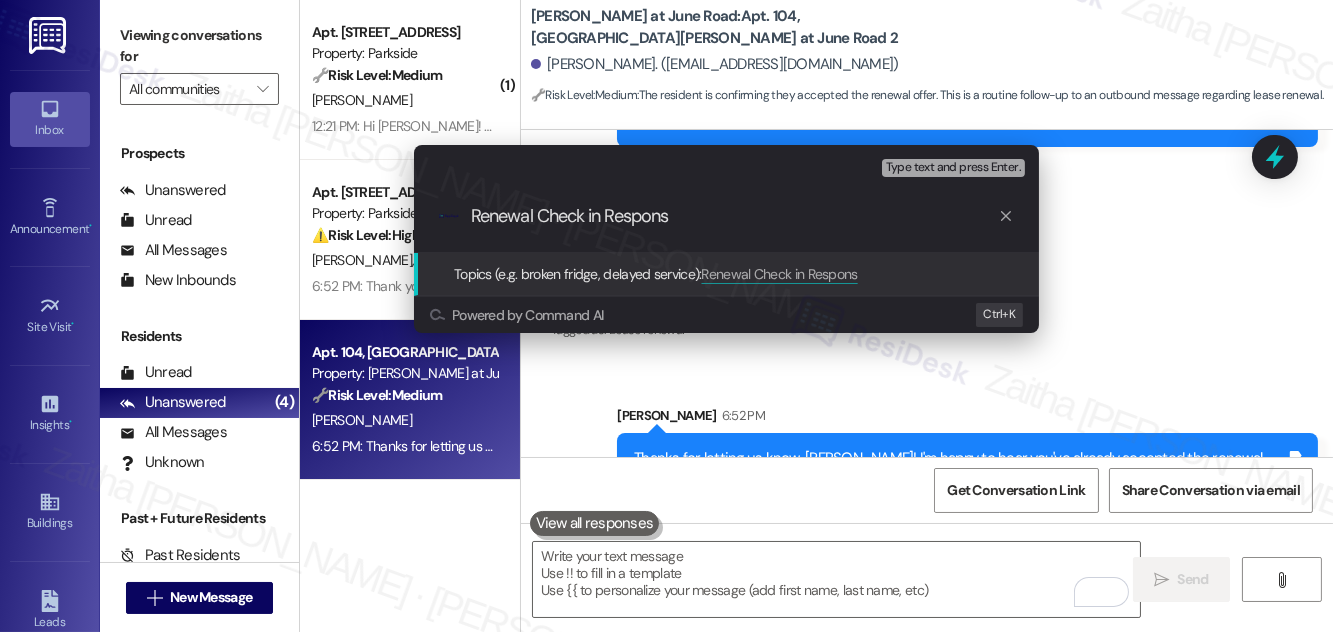 type on "Renewal Check in Response" 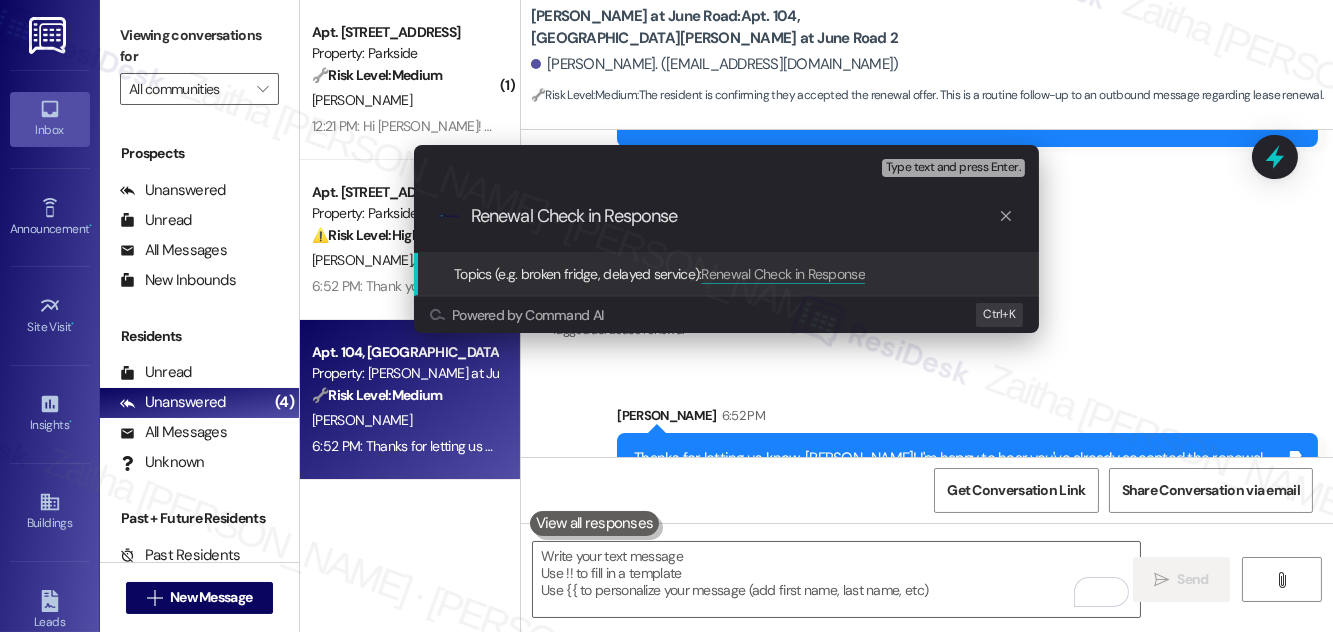 type 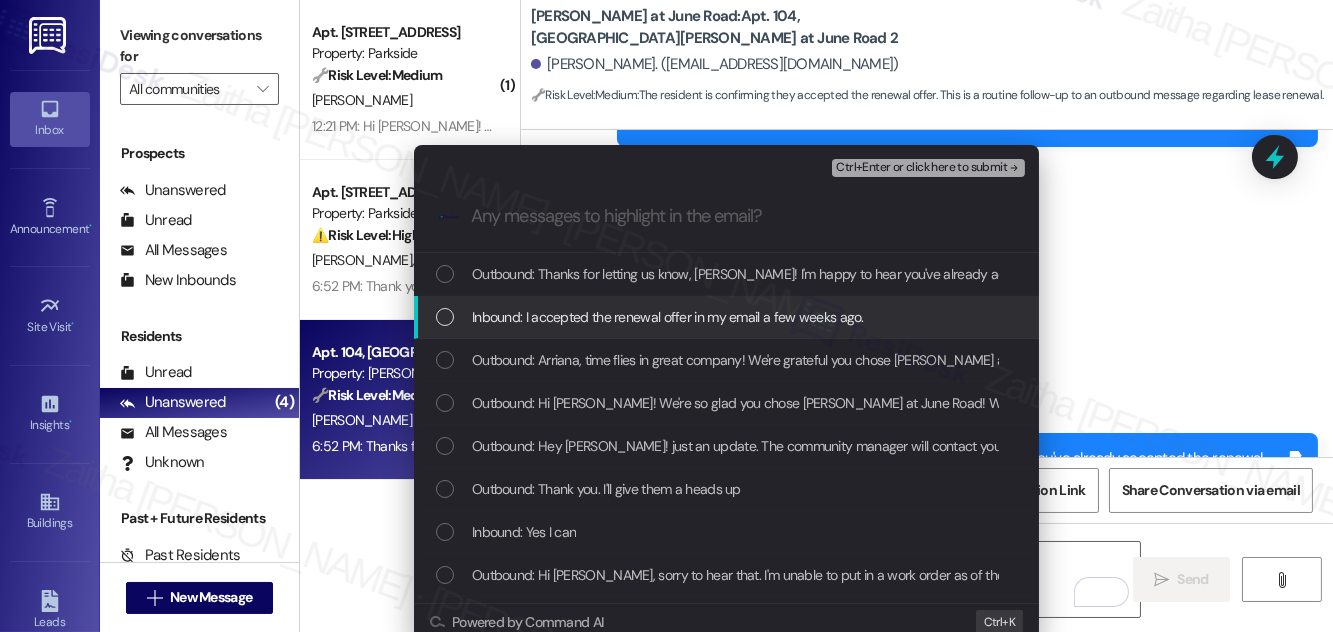 click at bounding box center [445, 317] 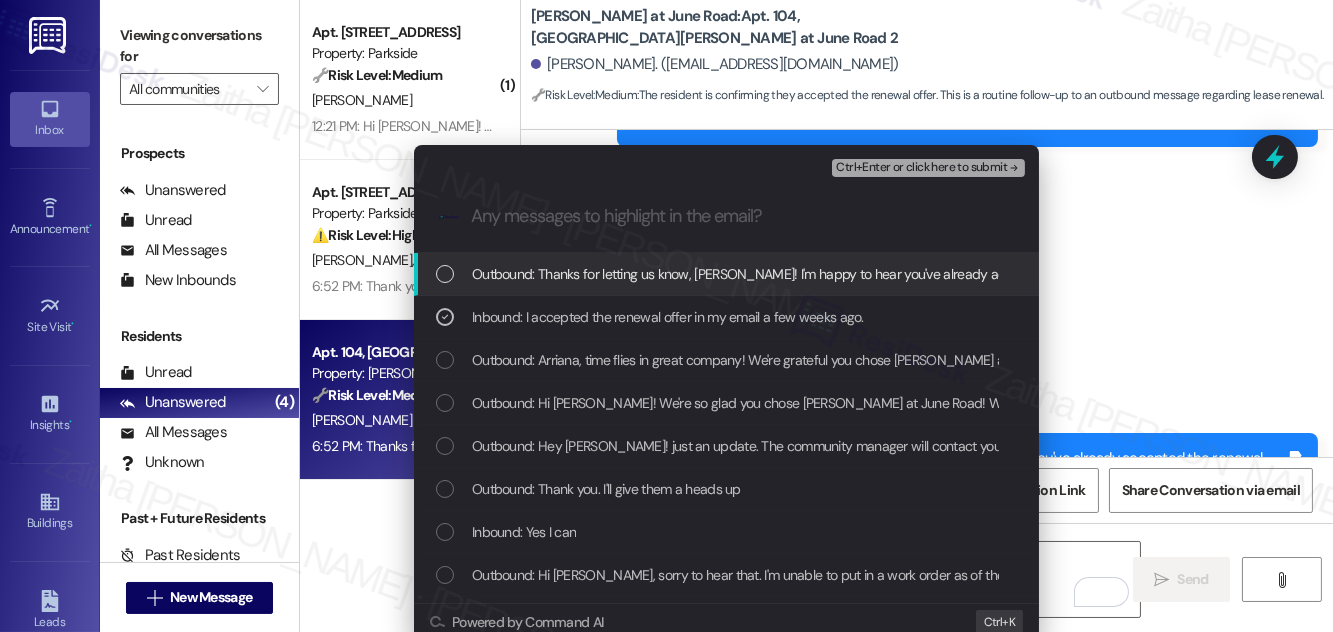 click on "Ctrl+Enter or click here to submit" at bounding box center (921, 168) 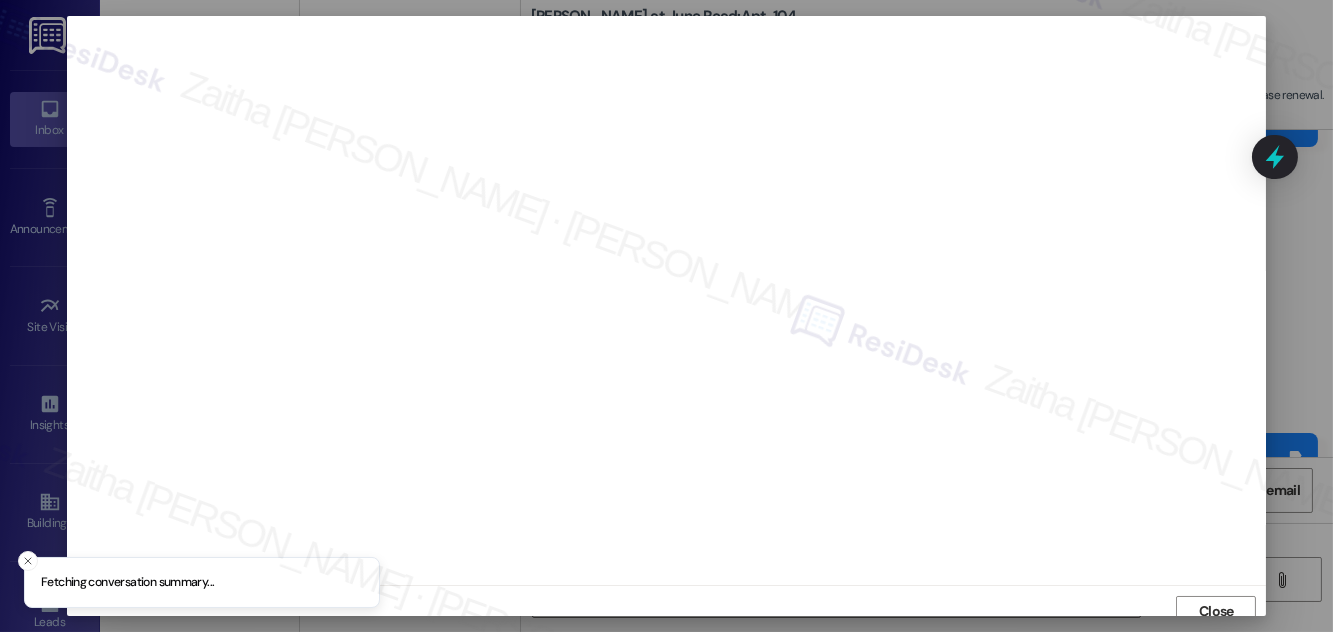 scroll, scrollTop: 11, scrollLeft: 0, axis: vertical 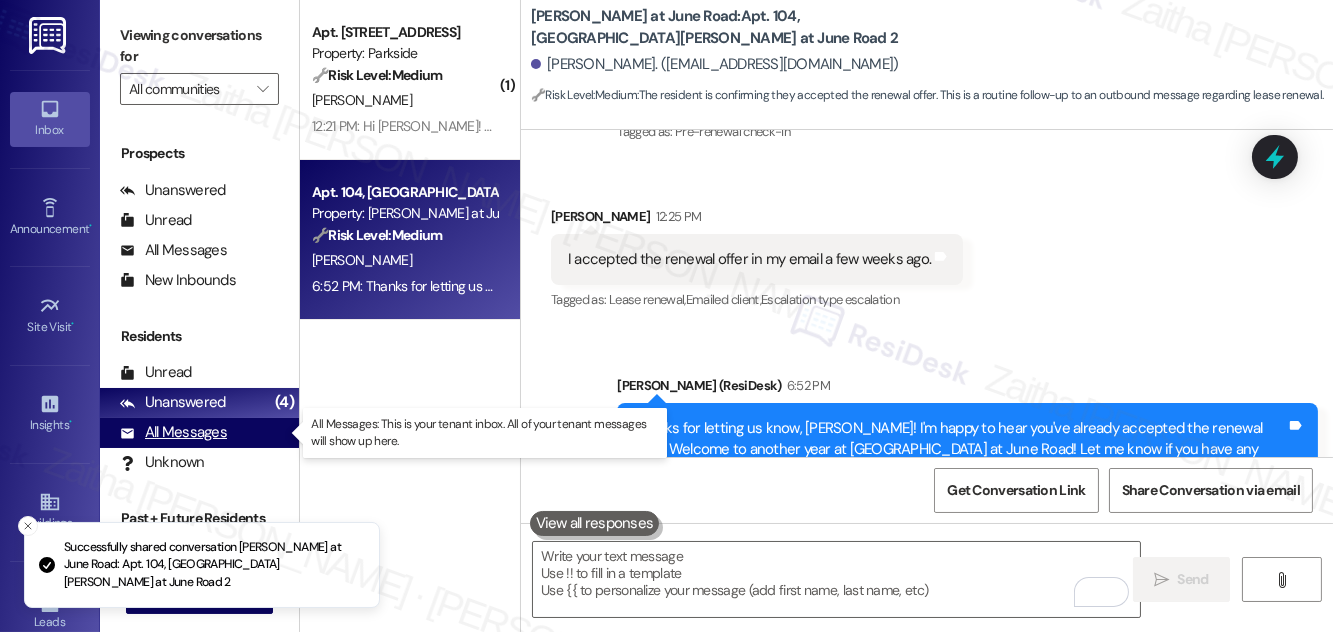 click on "All Messages" at bounding box center (173, 432) 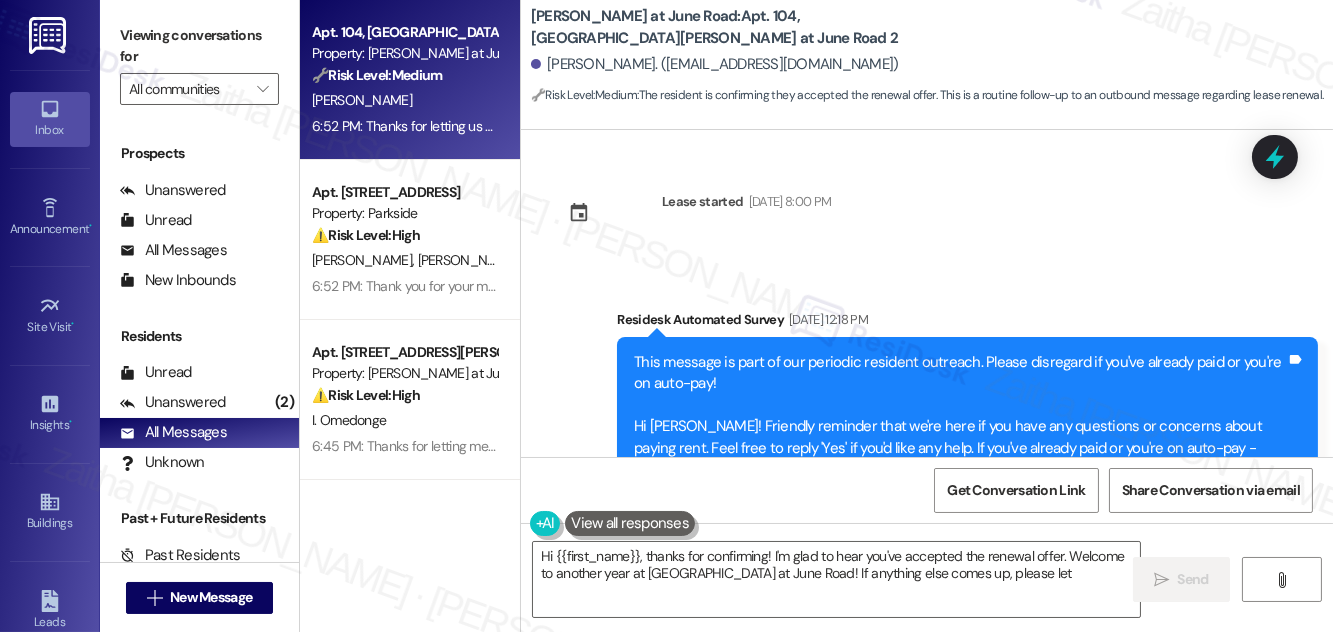 scroll, scrollTop: 2873, scrollLeft: 0, axis: vertical 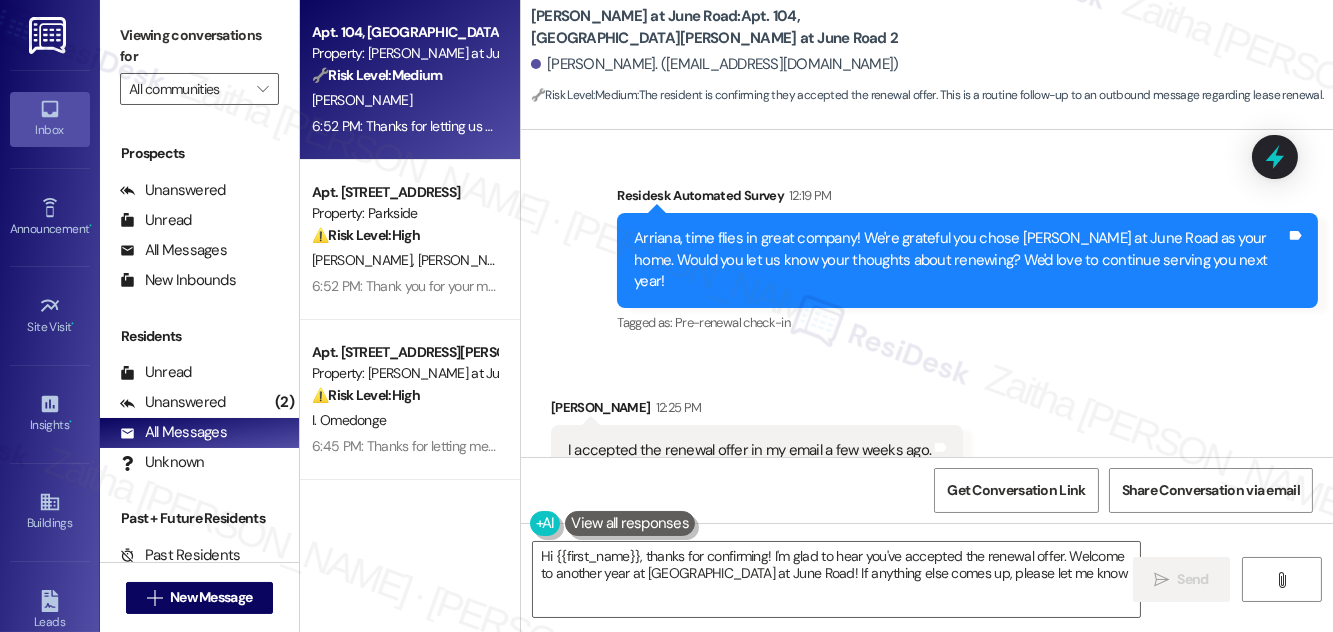 type on "Hi {{first_name}}, thanks for confirming! I'm glad to hear you've accepted the renewal offer. Welcome to another year at [GEOGRAPHIC_DATA] at June Road! If anything else comes up, please let me know." 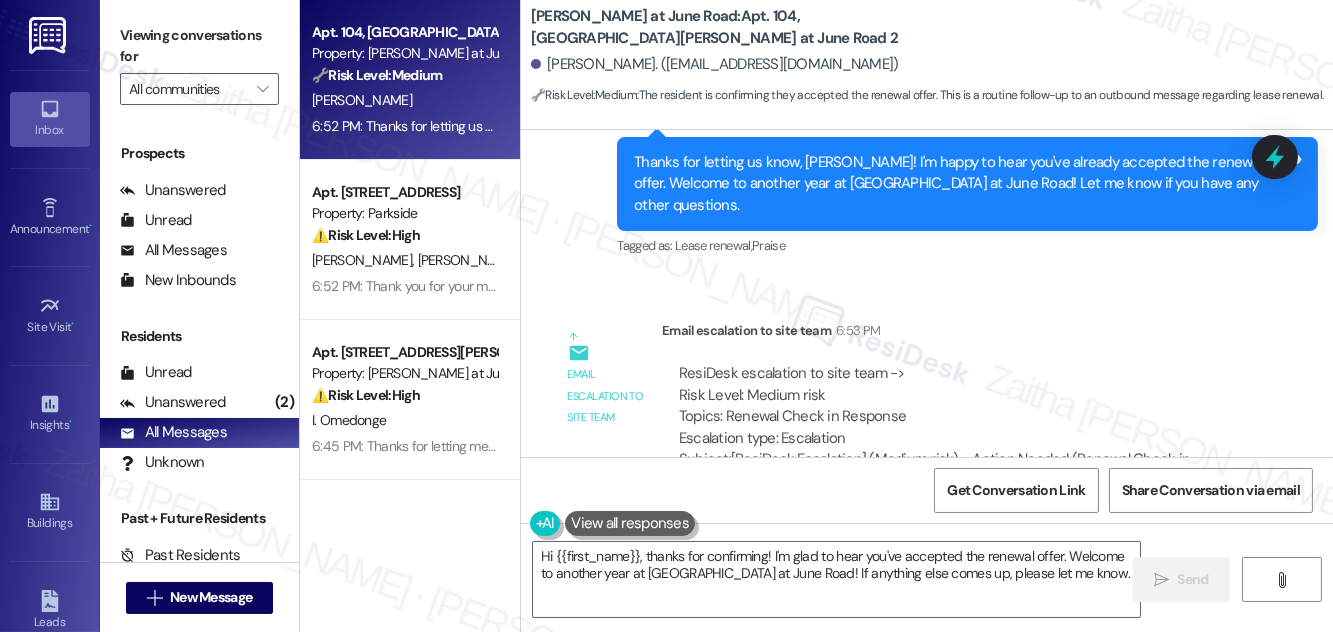 scroll, scrollTop: 3332, scrollLeft: 0, axis: vertical 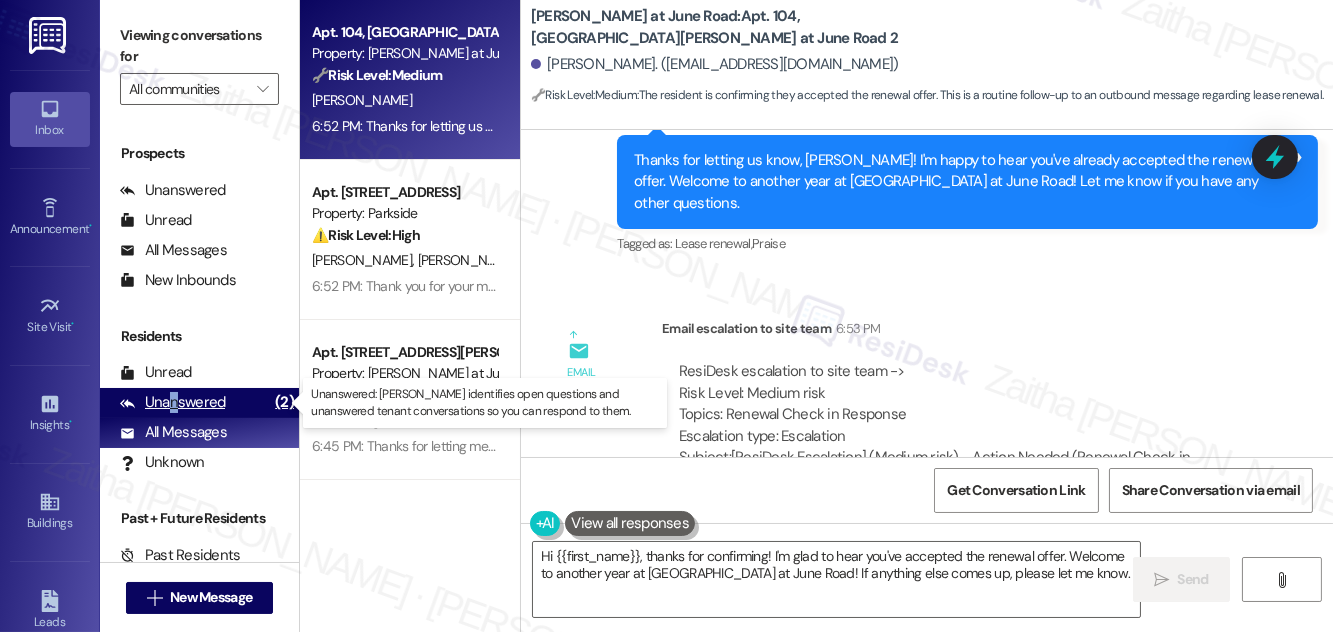 click on "Unanswered" at bounding box center (173, 402) 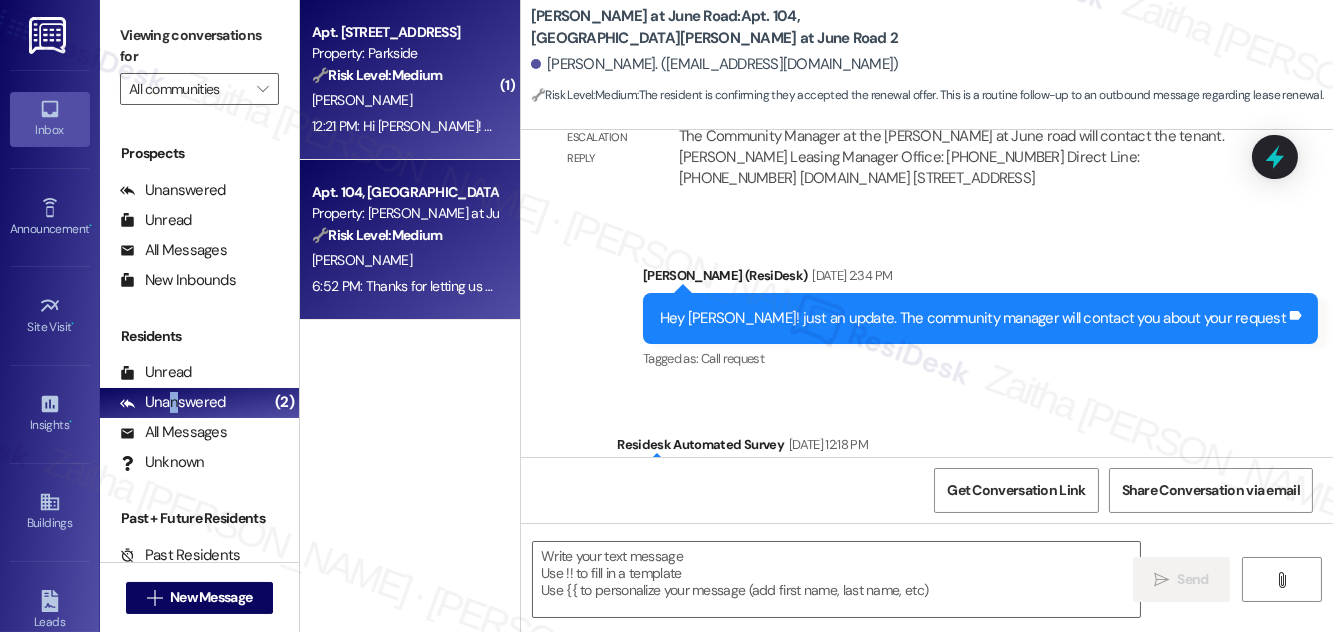 type on "Fetching suggested responses. Please feel free to read through the conversation in the meantime." 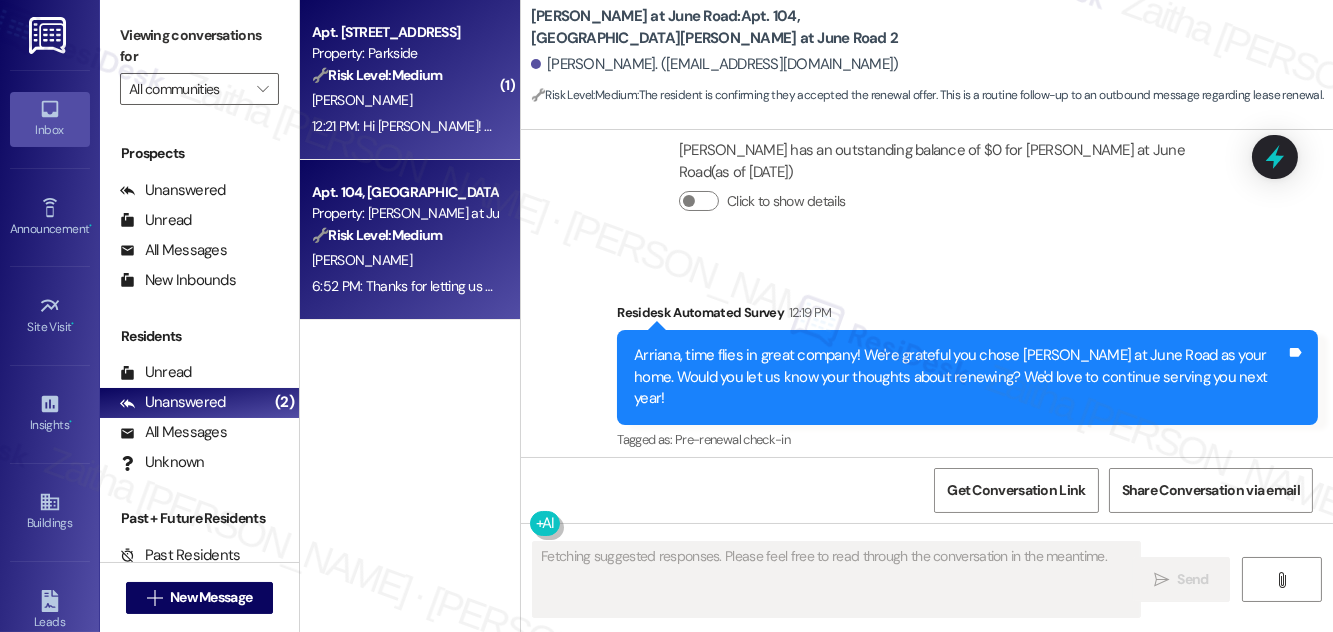 scroll, scrollTop: 2873, scrollLeft: 0, axis: vertical 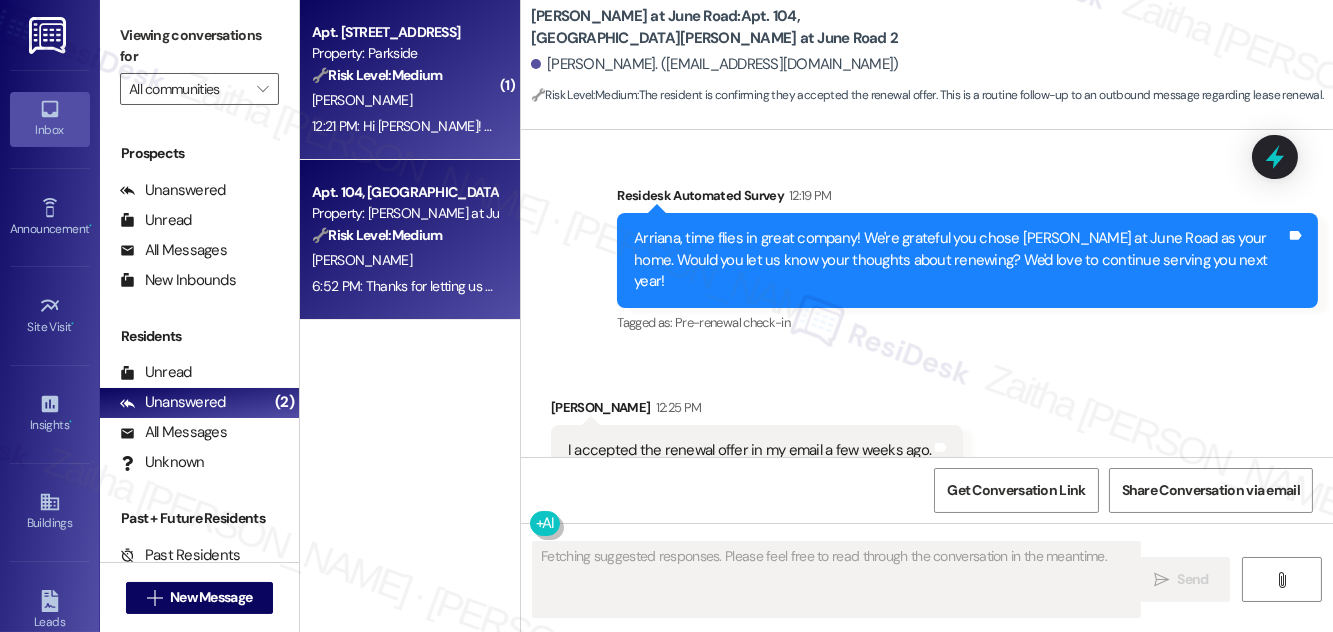 click on "[PERSON_NAME]" at bounding box center [404, 100] 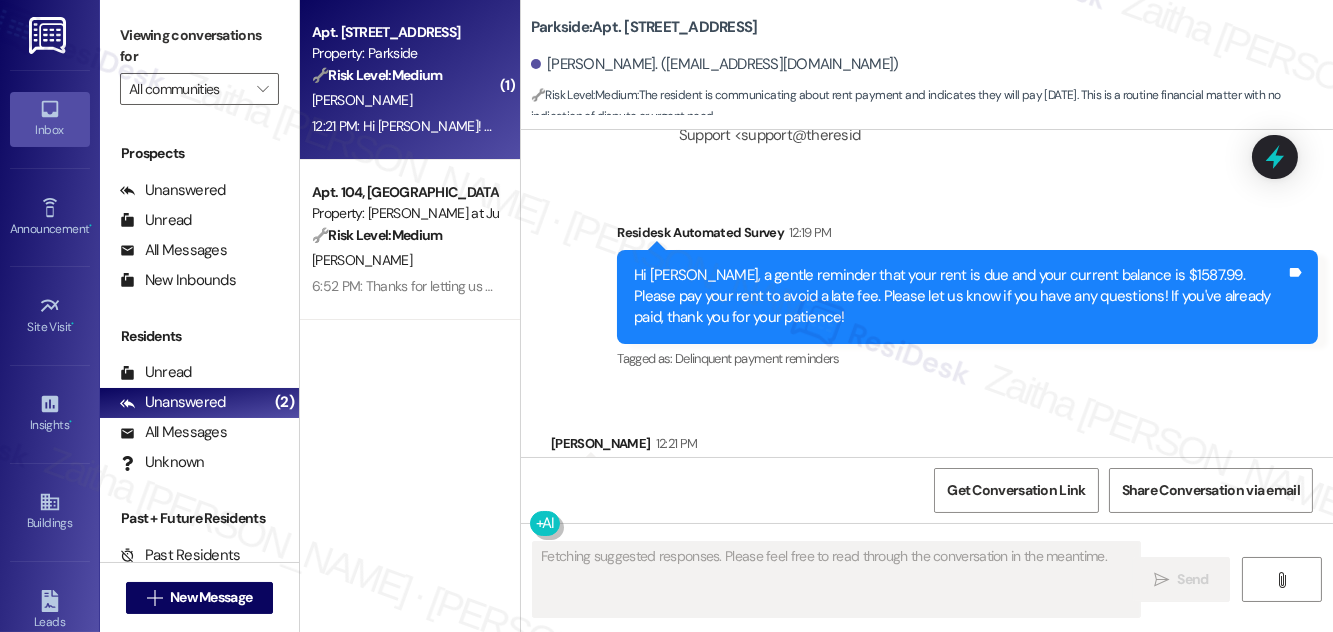 scroll, scrollTop: 10008, scrollLeft: 0, axis: vertical 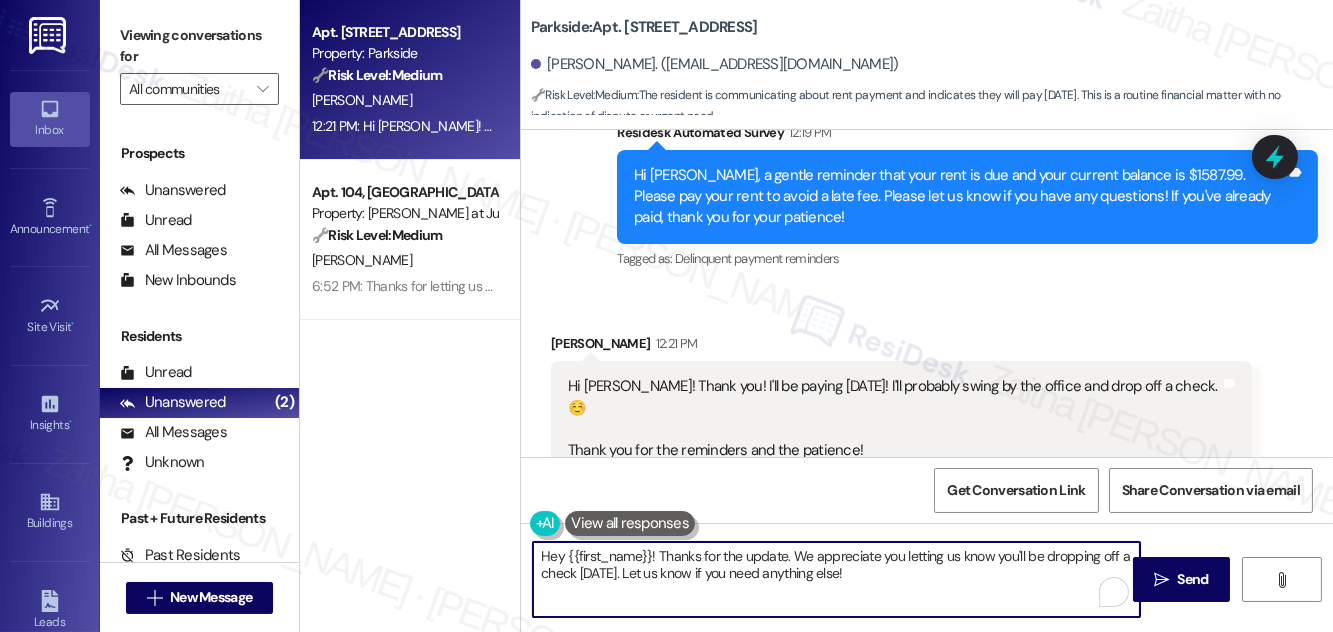 drag, startPoint x: 658, startPoint y: 550, endPoint x: 543, endPoint y: 548, distance: 115.01739 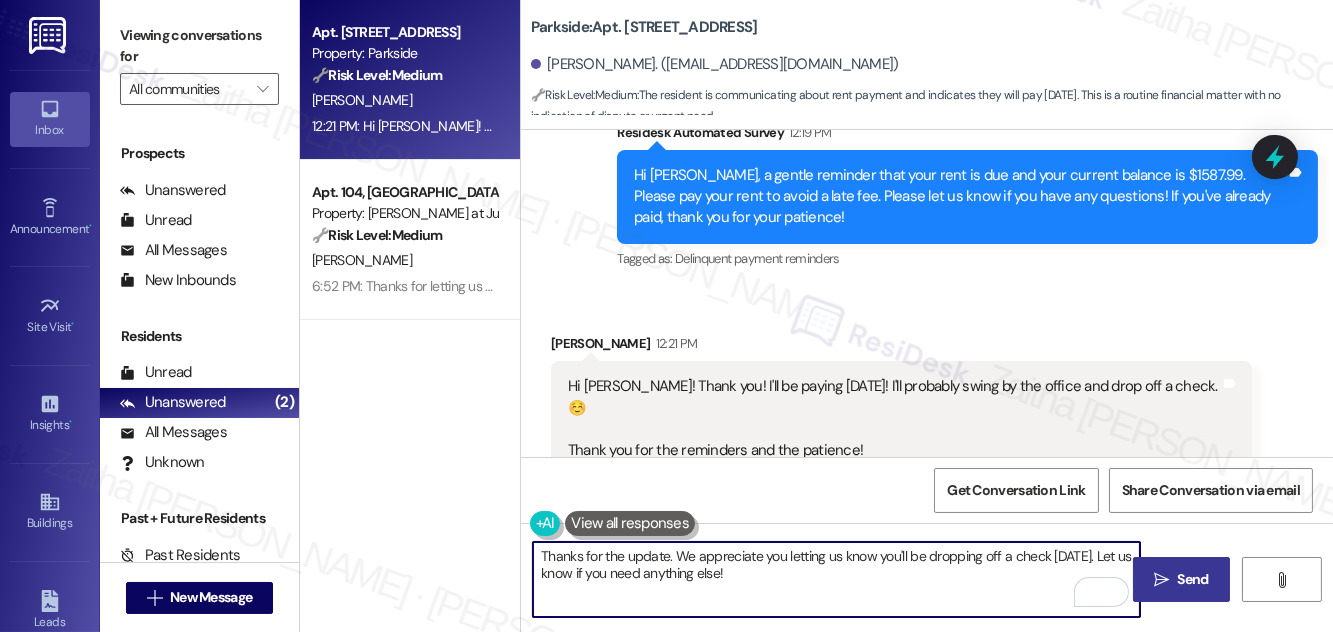 type on "Thanks for the update. We appreciate you letting us know you'll be dropping off a check [DATE]. Let us know if you need anything else!" 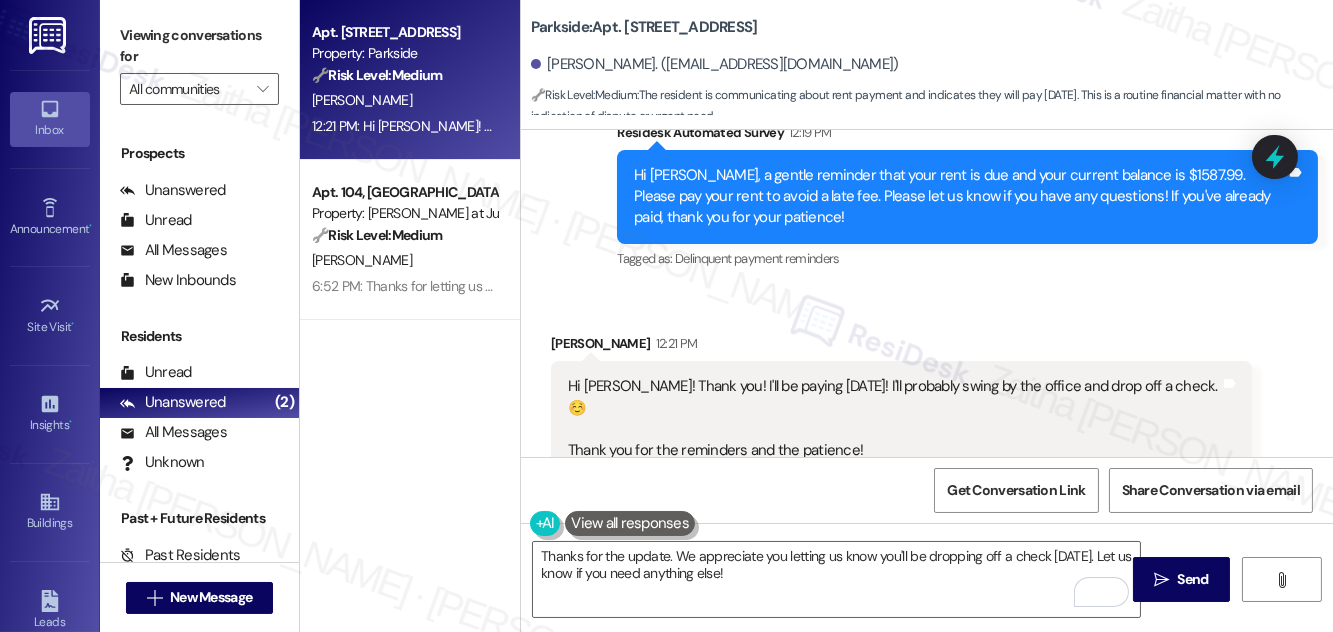 drag, startPoint x: 1181, startPoint y: 571, endPoint x: 1168, endPoint y: 514, distance: 58.463665 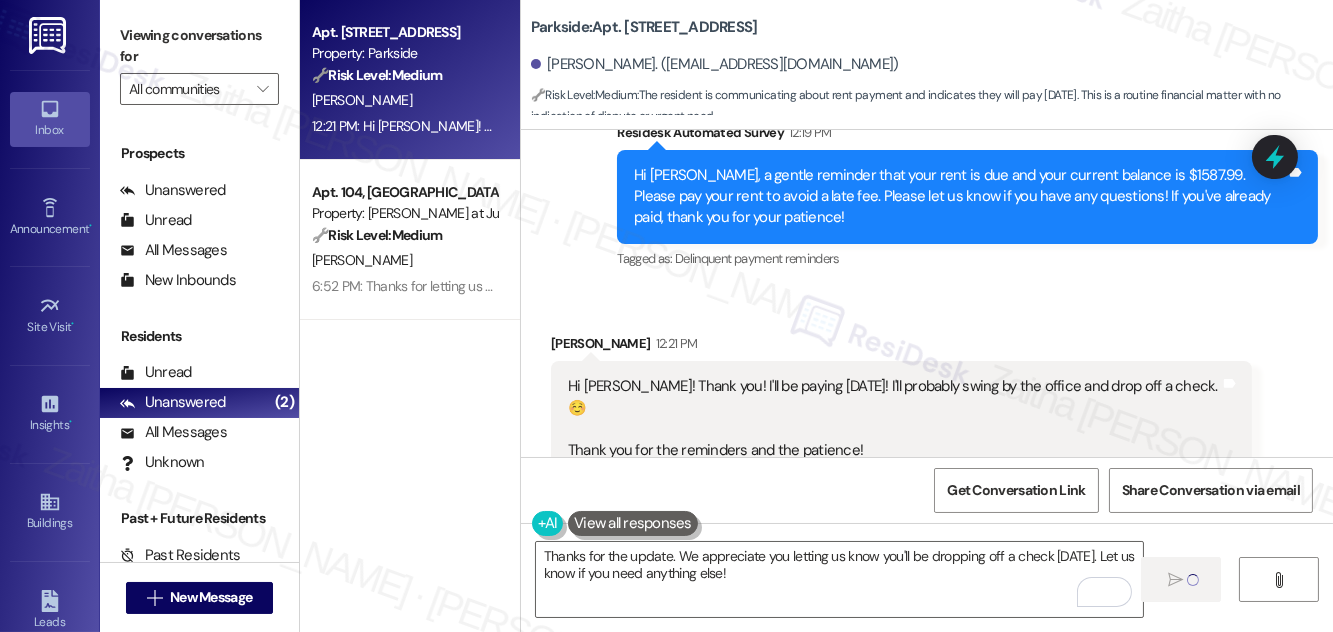type 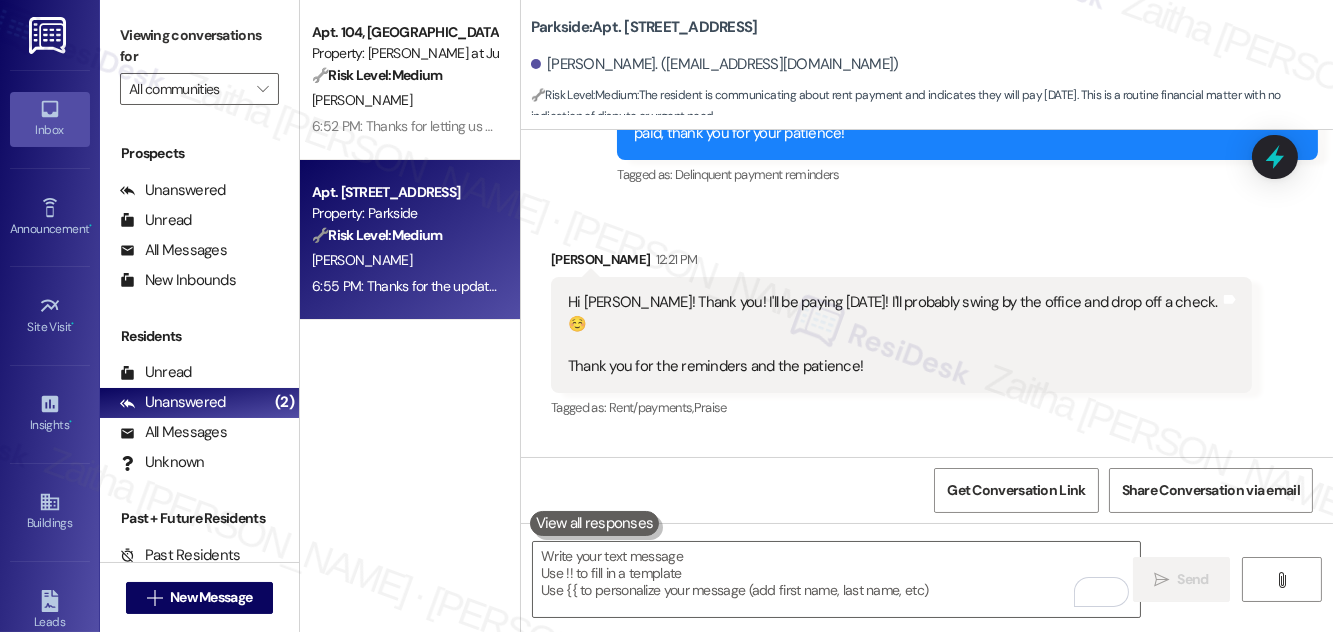 scroll, scrollTop: 10169, scrollLeft: 0, axis: vertical 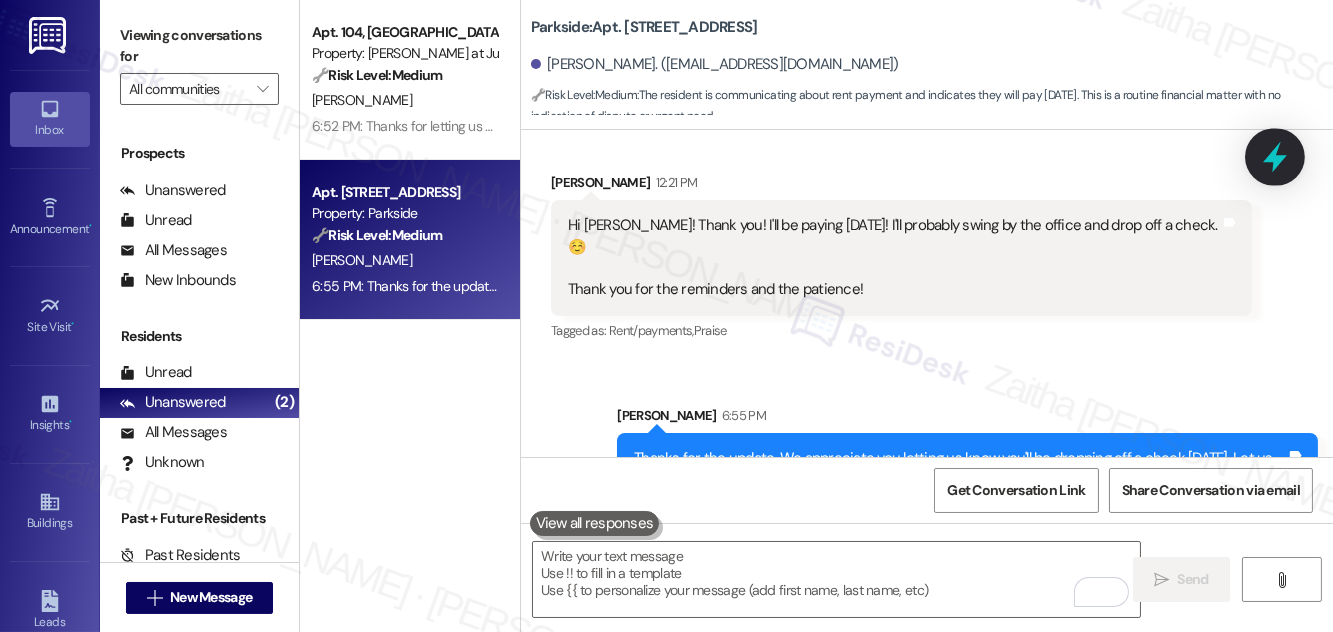 click 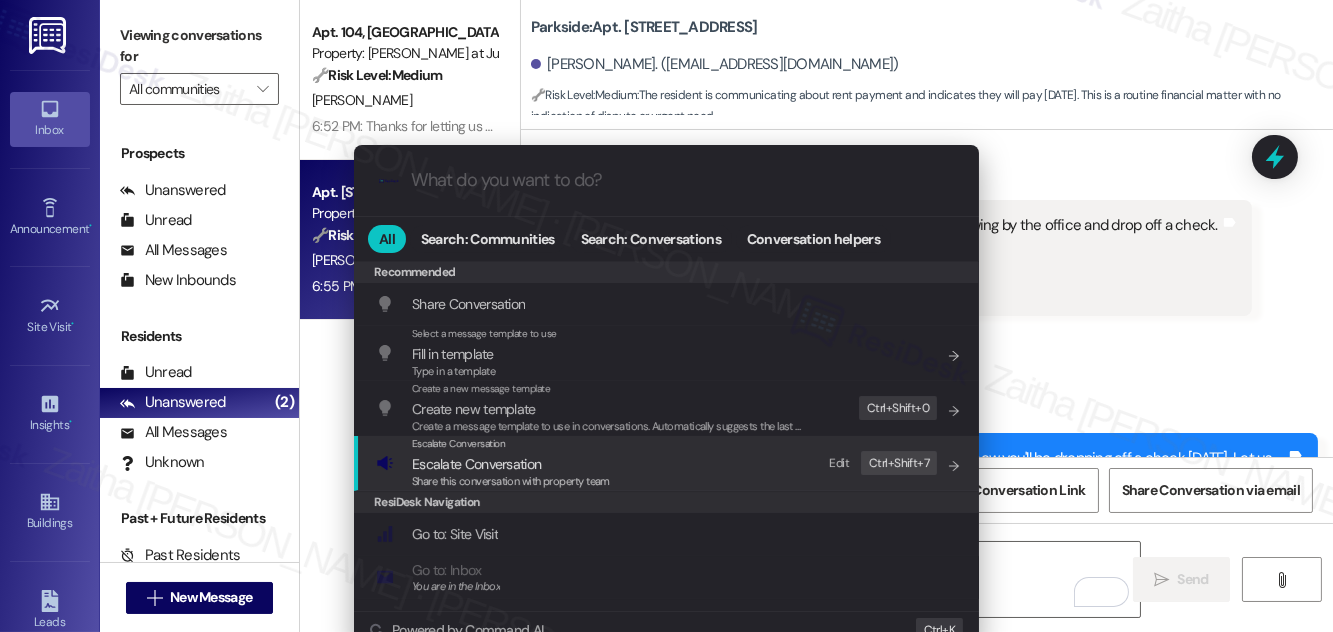 click on "Share this conversation with property team" at bounding box center [511, 482] 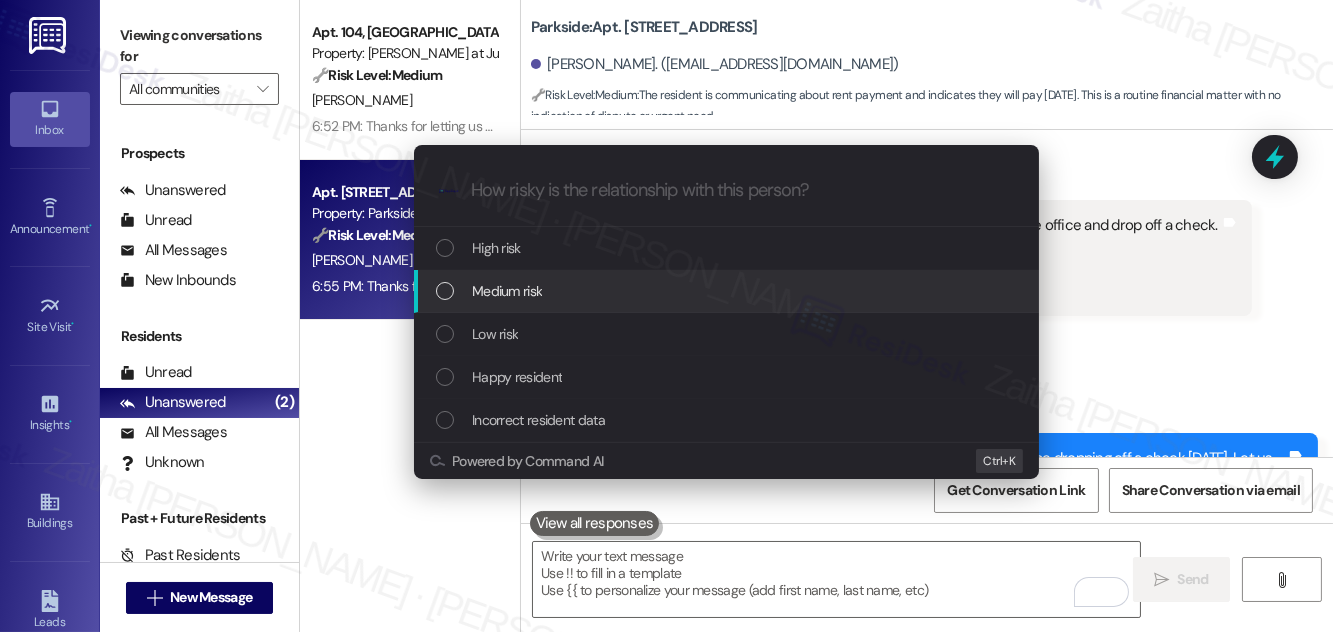click on "Medium risk" at bounding box center (728, 291) 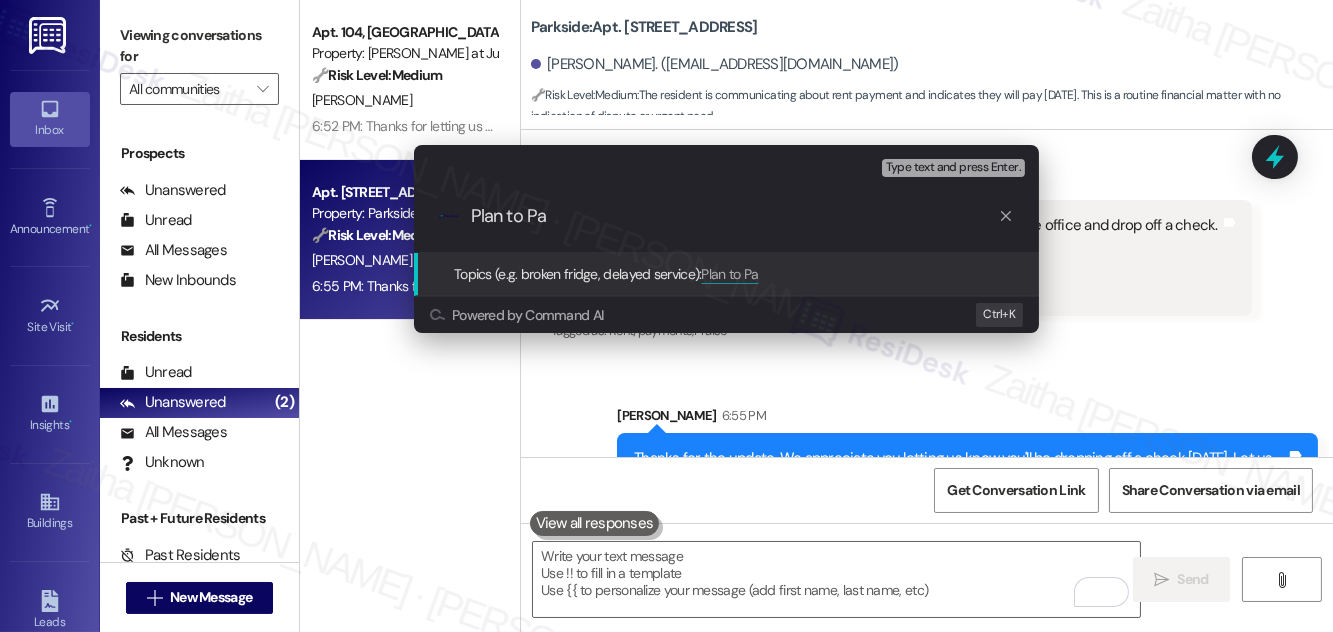 type on "Plan to Pay" 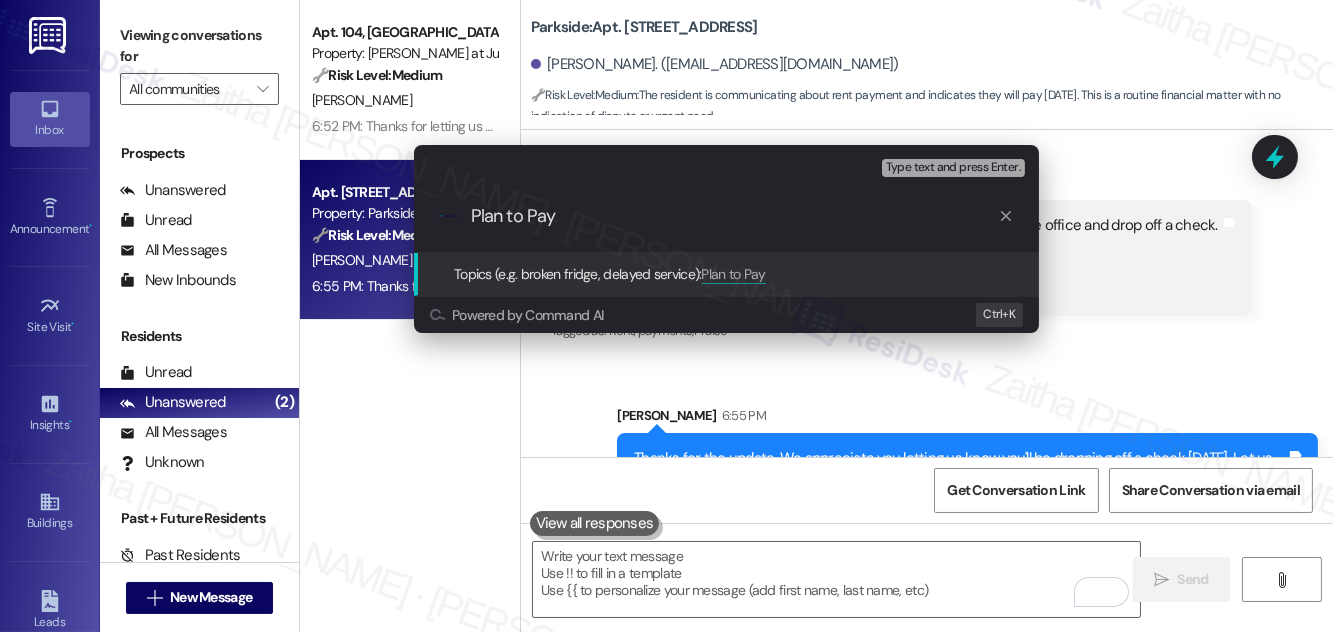 type 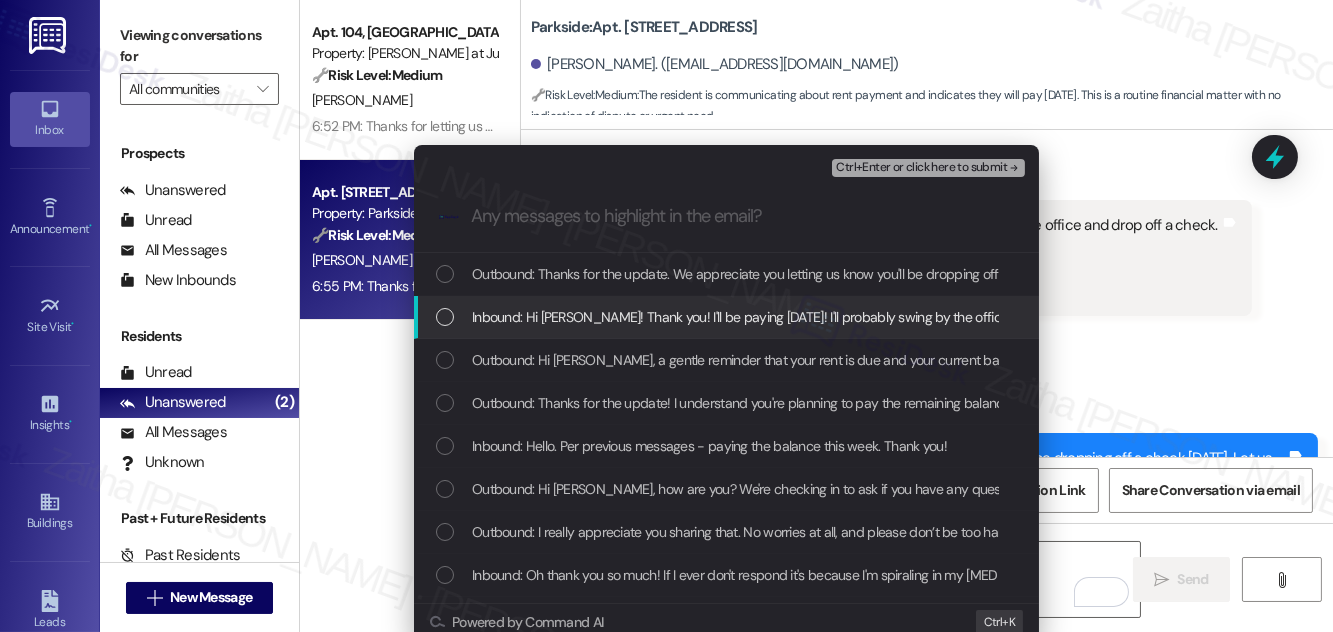 click at bounding box center (445, 317) 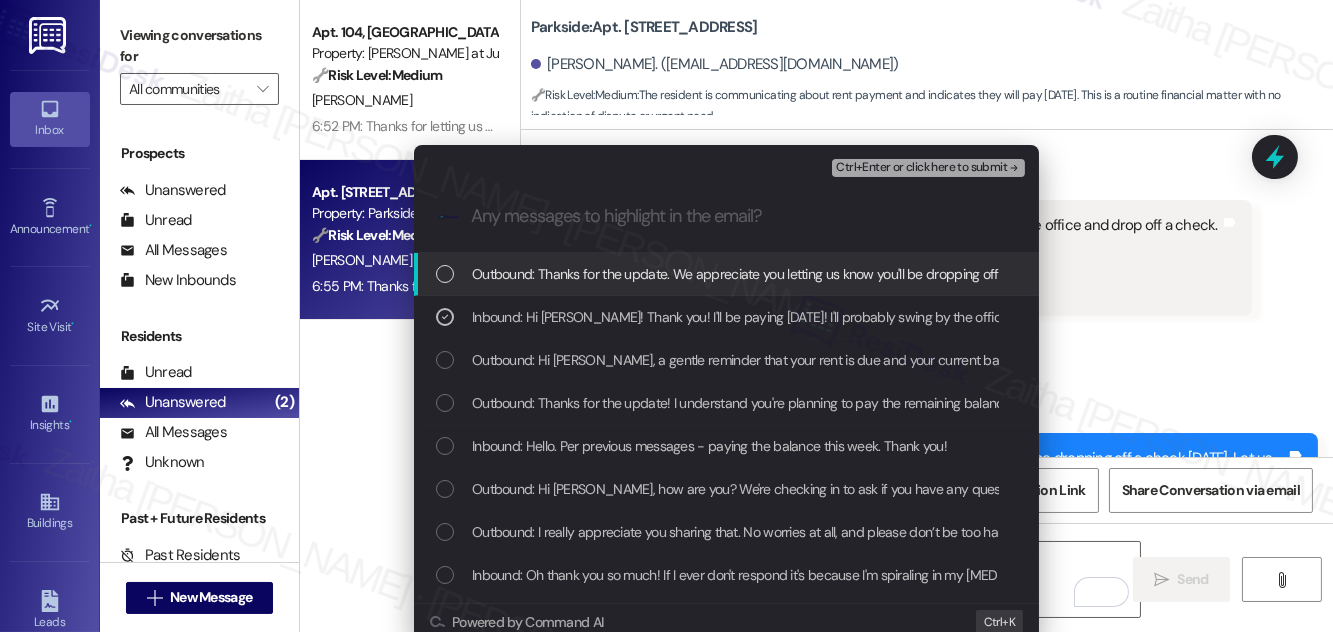 click on "Ctrl+Enter or click here to submit" at bounding box center [921, 168] 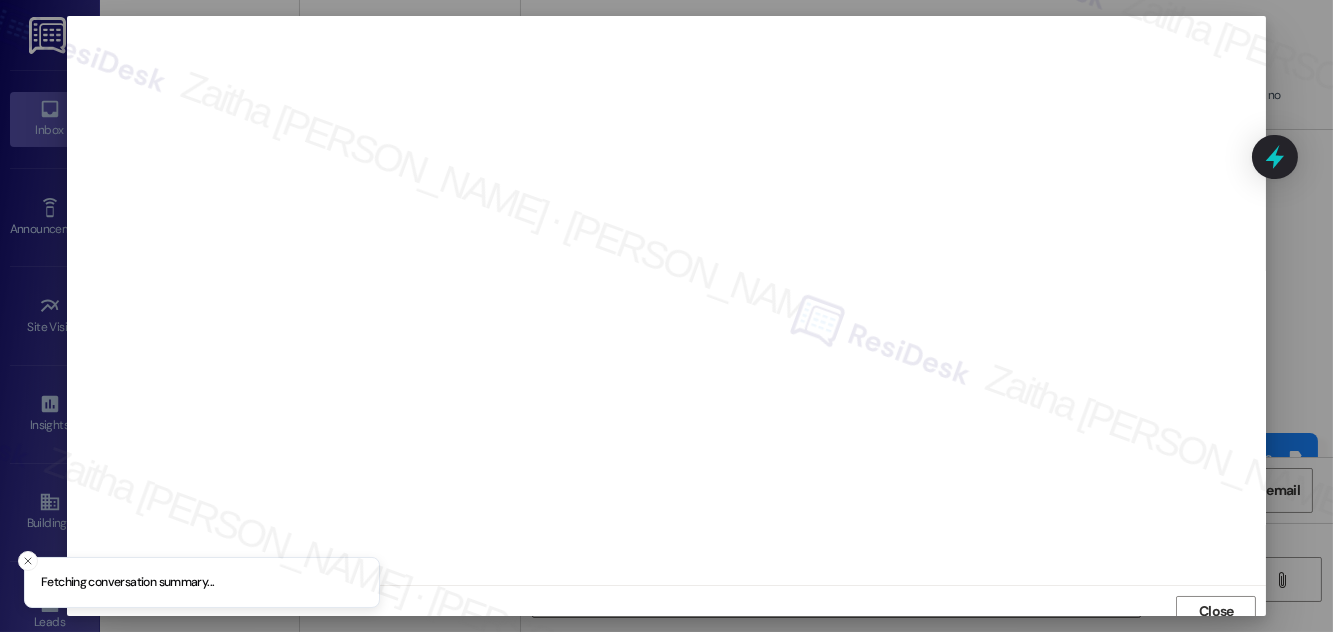 scroll, scrollTop: 11, scrollLeft: 0, axis: vertical 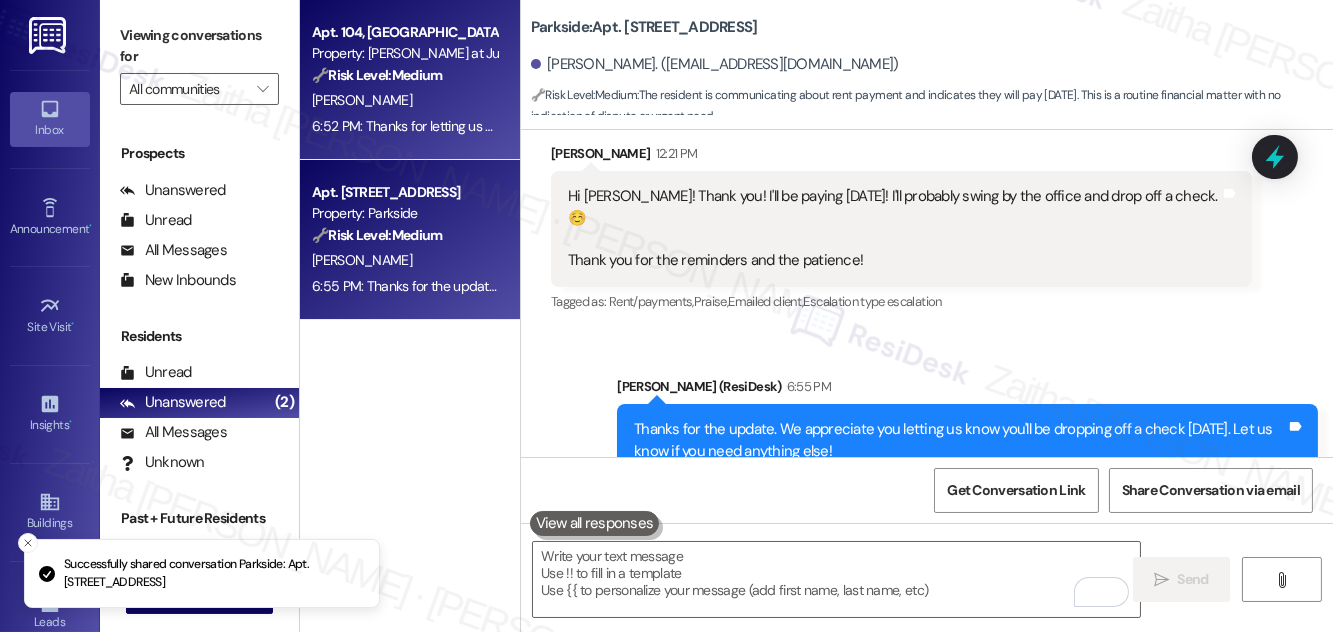 click on "[PERSON_NAME]" at bounding box center [404, 100] 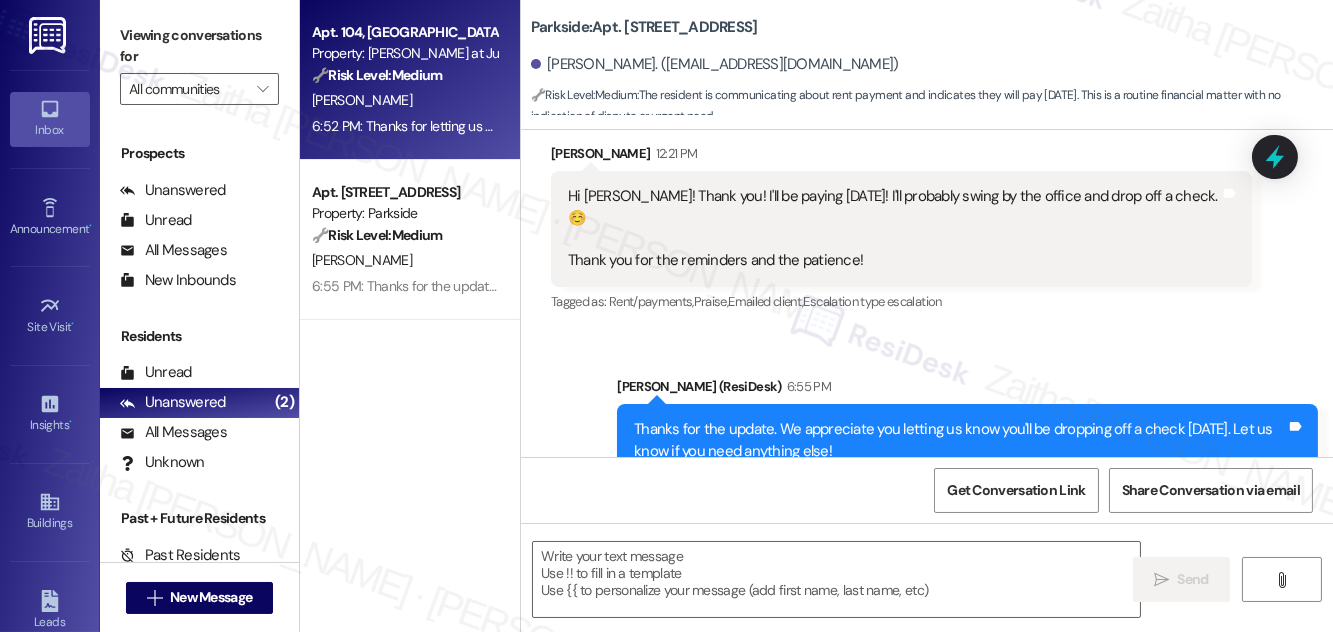 type on "Fetching suggested responses. Please feel free to read through the conversation in the meantime." 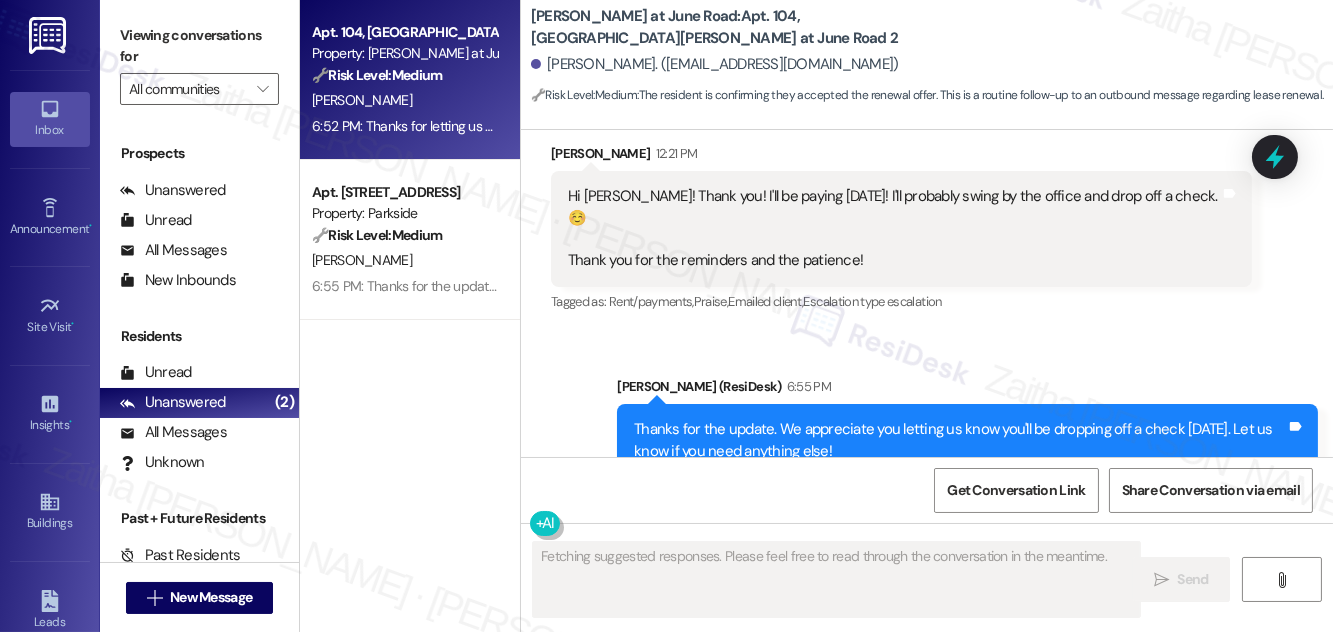scroll, scrollTop: 3332, scrollLeft: 0, axis: vertical 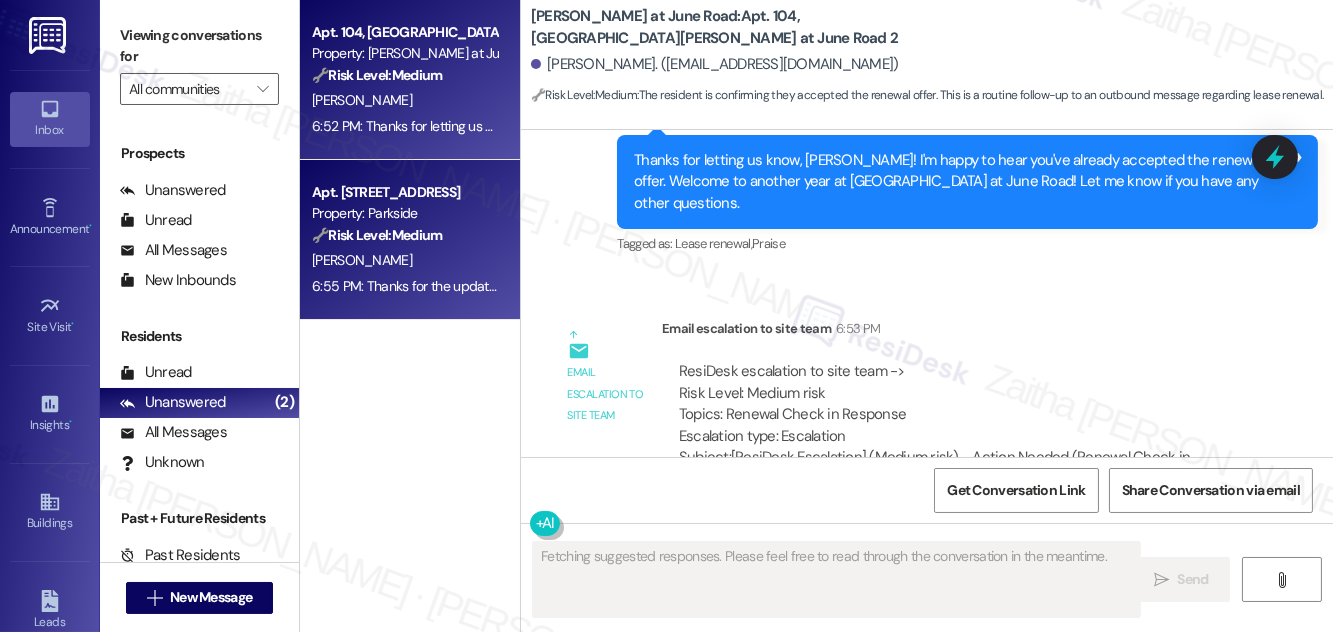 click on "🔧  Risk Level:  Medium The resident is communicating about rent payment and indicates they will pay [DATE]. This is a routine financial matter with no indication of dispute or urgent need." at bounding box center [404, 235] 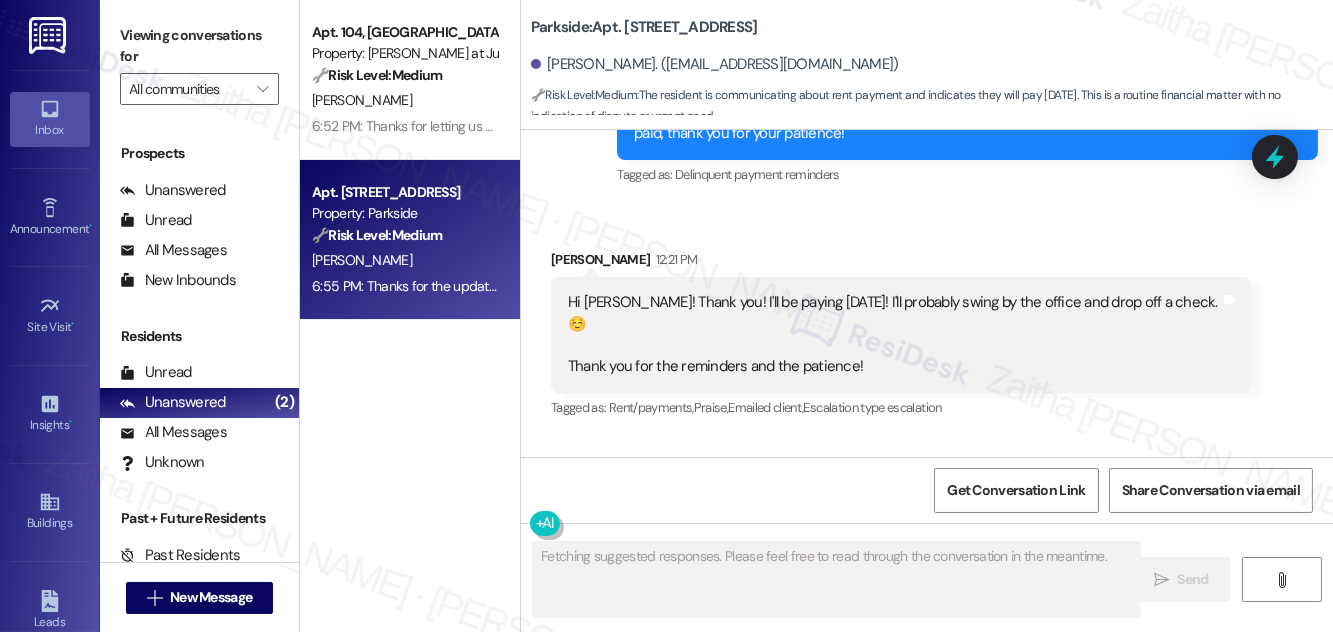 scroll, scrollTop: 10198, scrollLeft: 0, axis: vertical 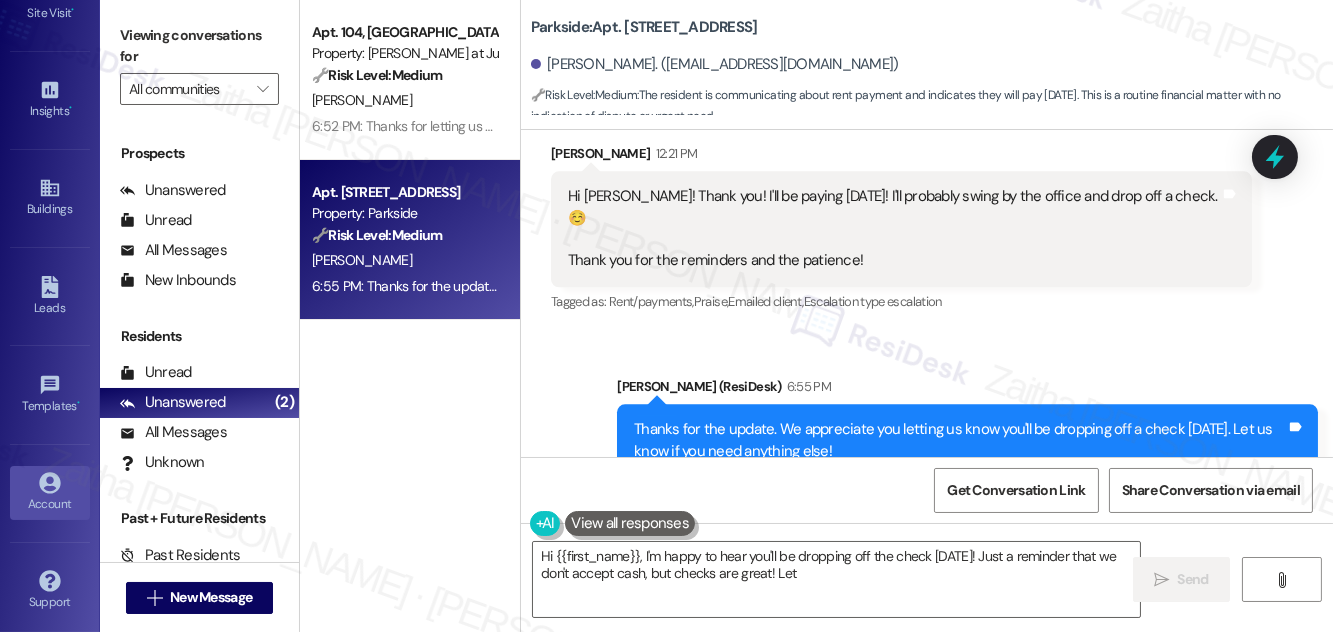 type on "Hi {{first_name}}, I'm happy to hear you'll be dropping off the check [DATE]! Just a reminder that we don't accept cash, but checks are great! Let me" 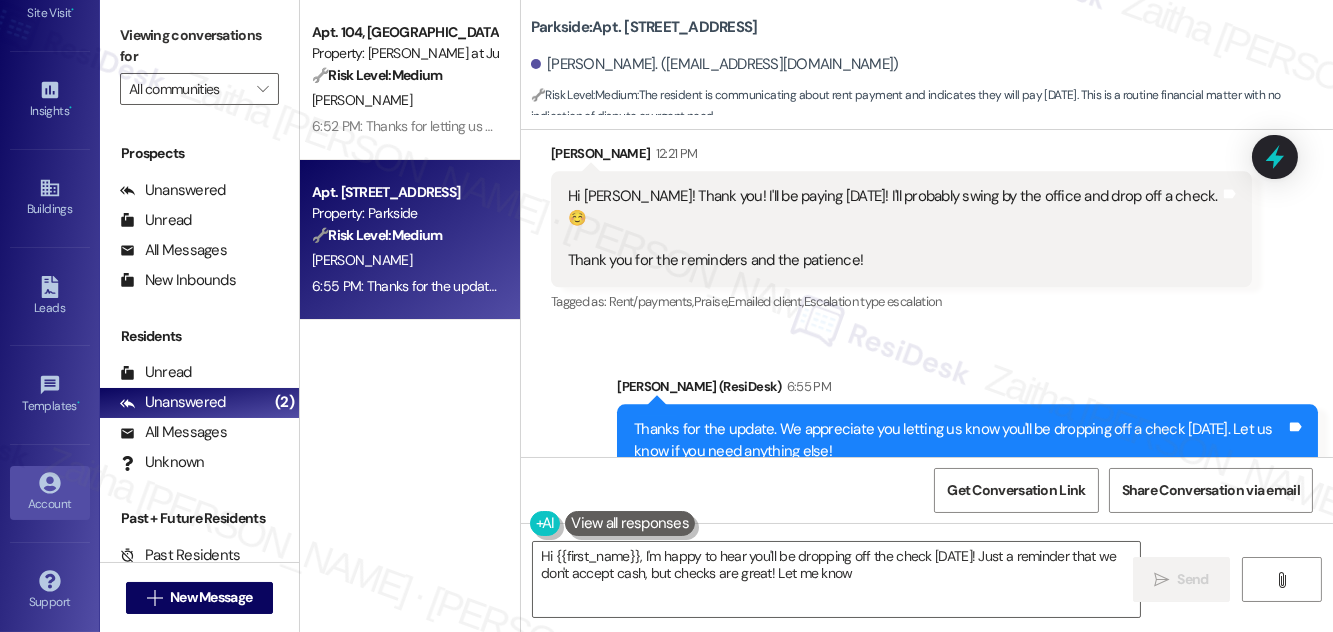 click on "Account" at bounding box center (50, 504) 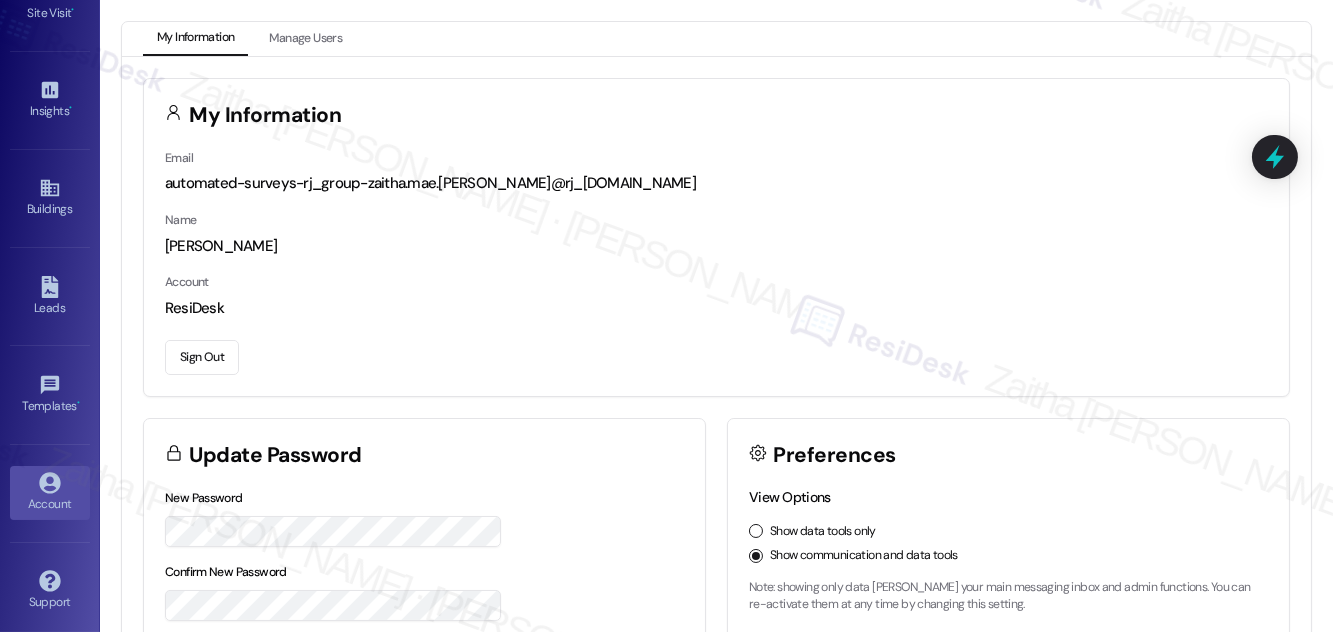 click on "Sign Out" at bounding box center (202, 357) 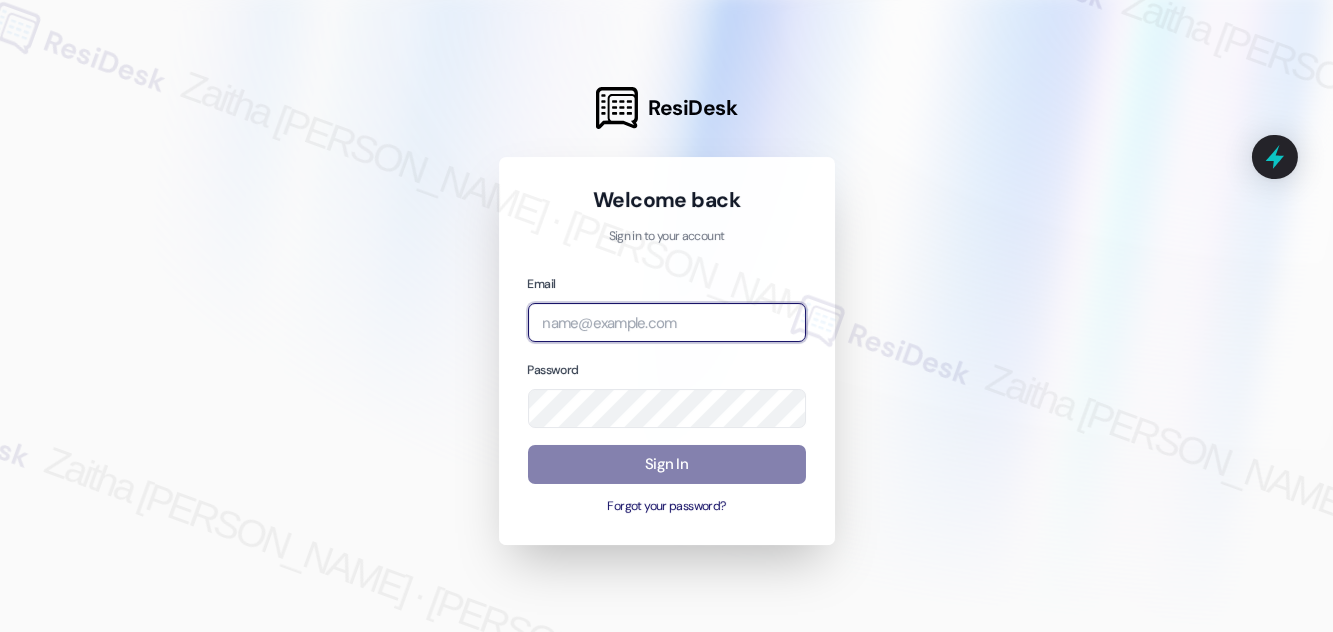 click at bounding box center [667, 322] 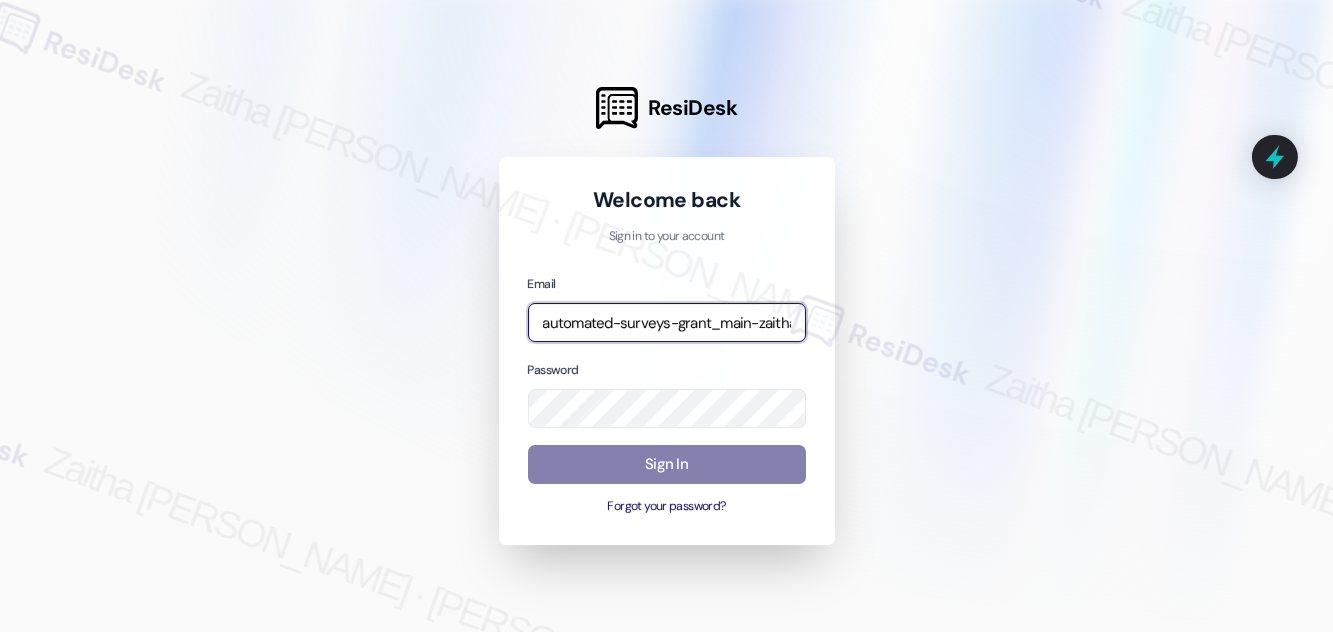 type on "automated-surveys-grant_main-zaitha.mae.[PERSON_NAME]@grant_[DOMAIN_NAME]" 